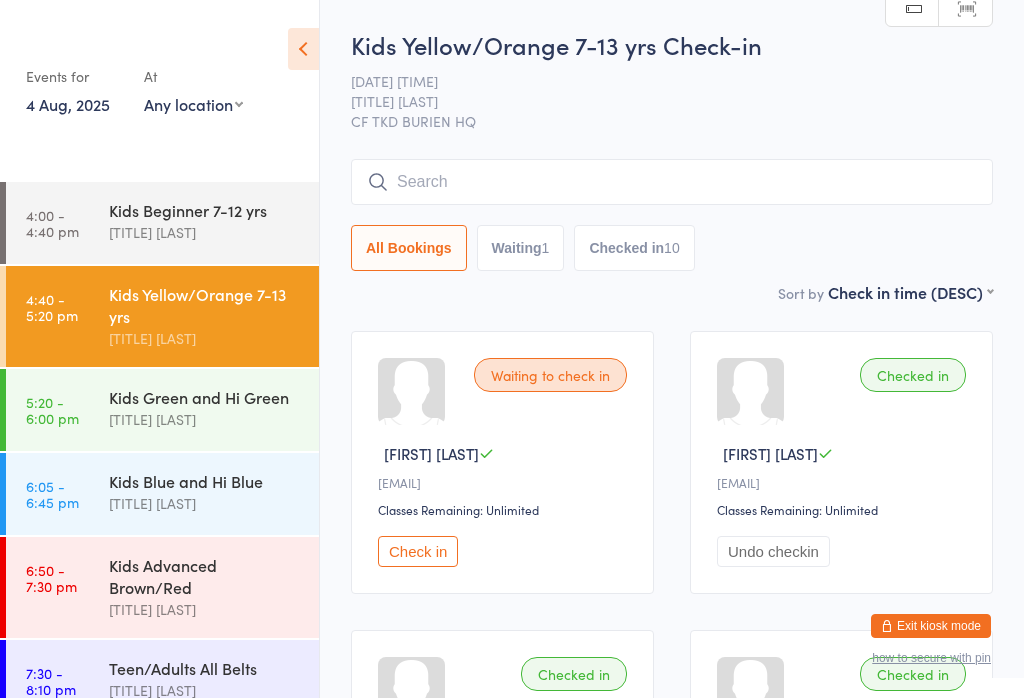 scroll, scrollTop: 1269, scrollLeft: 0, axis: vertical 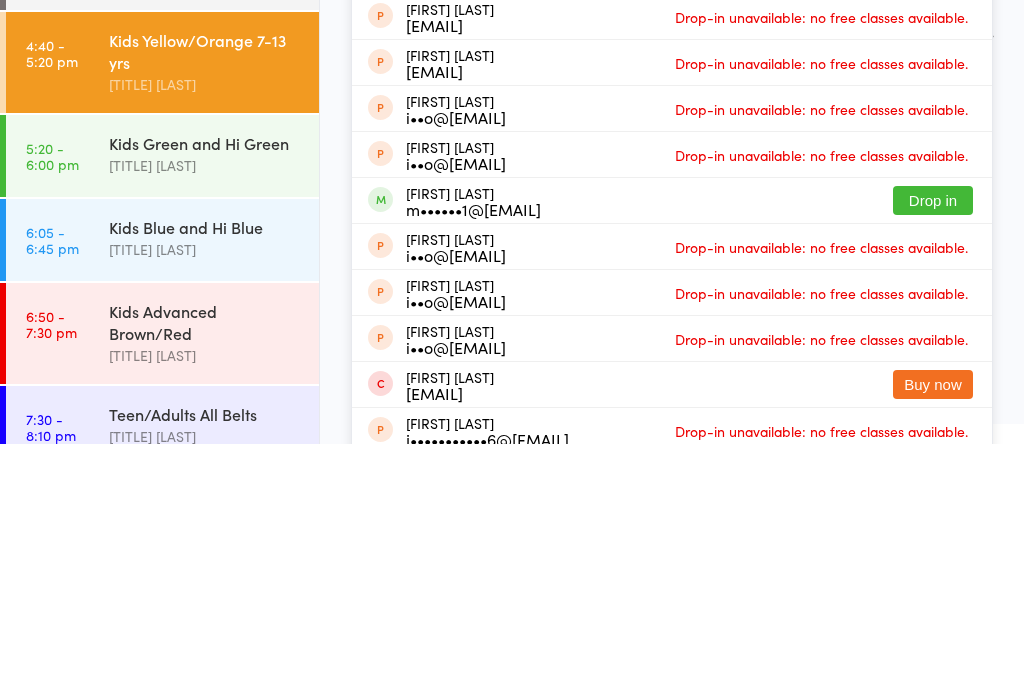 type on "[FIRST]" 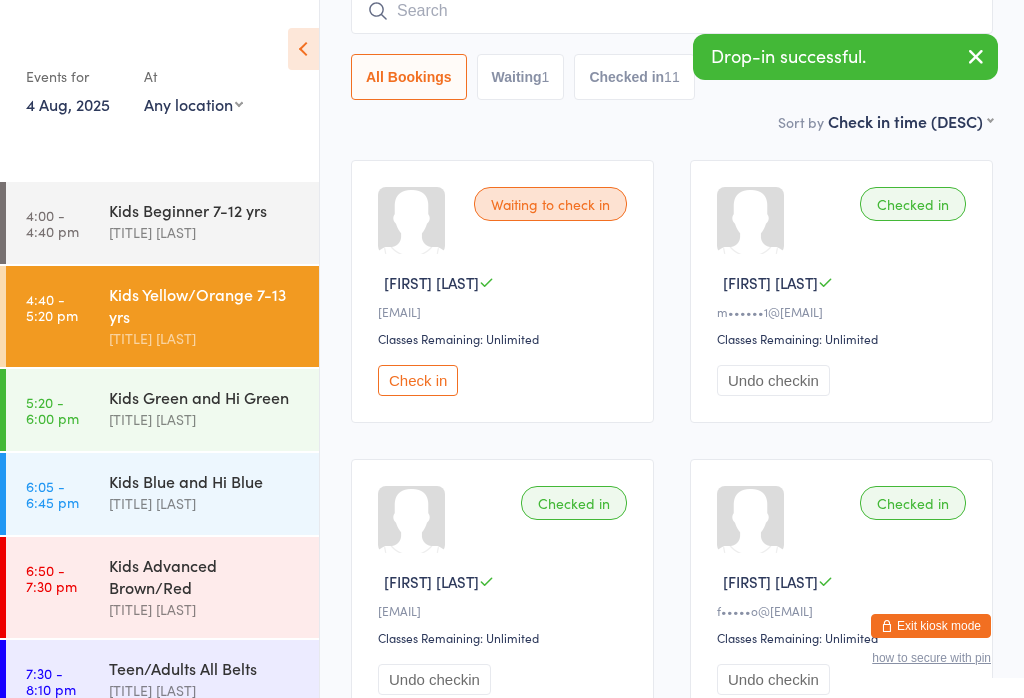 scroll, scrollTop: 133, scrollLeft: 0, axis: vertical 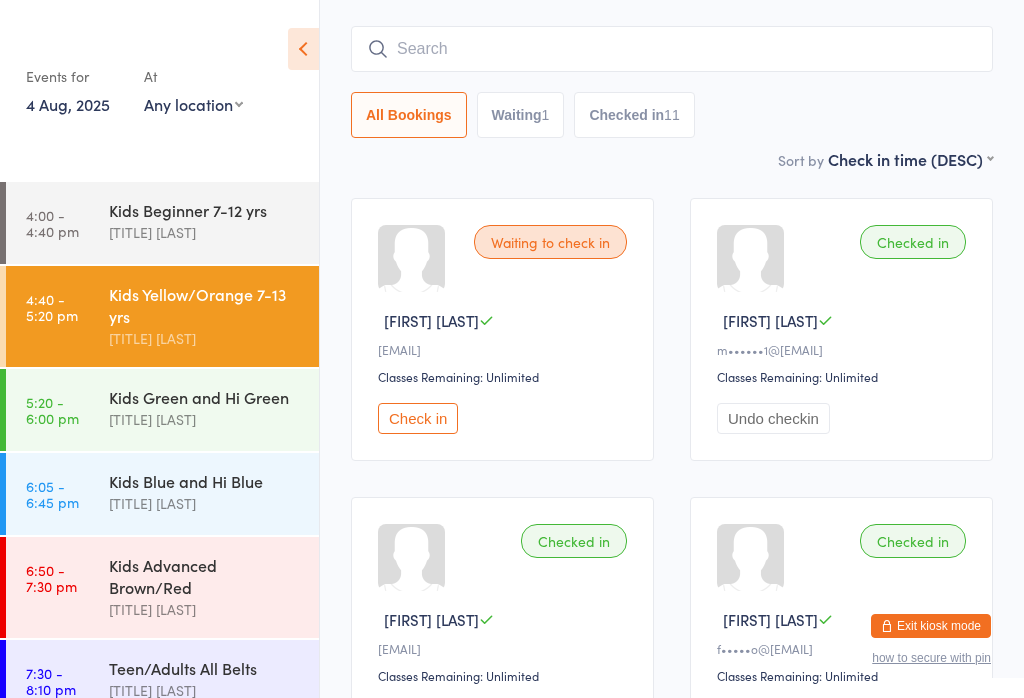 click at bounding box center [672, 49] 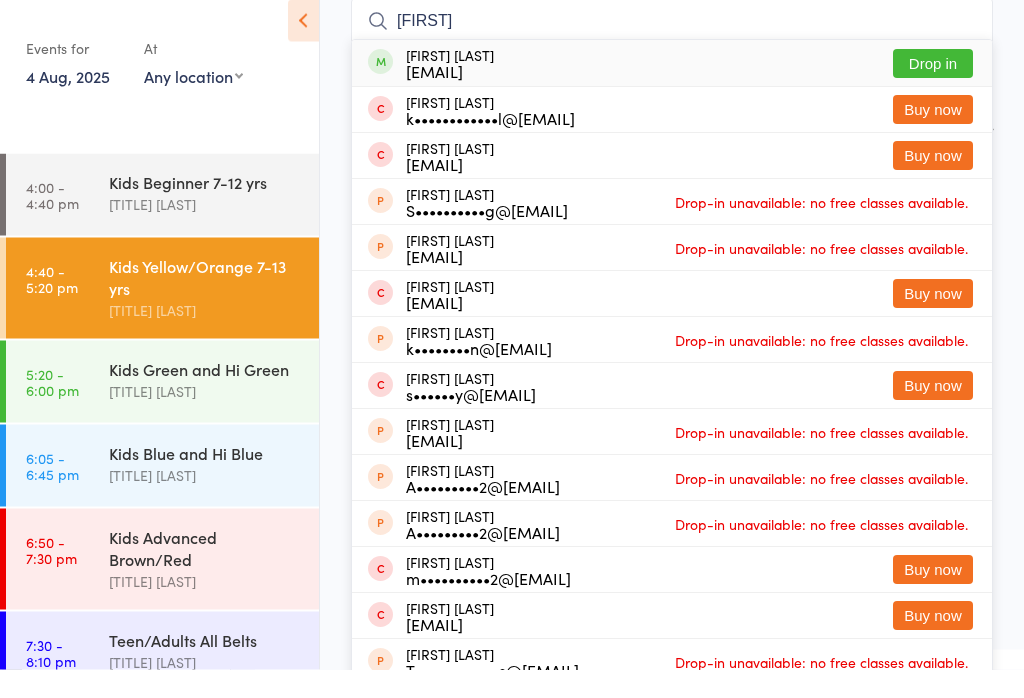 click on "[FIRST]" at bounding box center [672, 50] 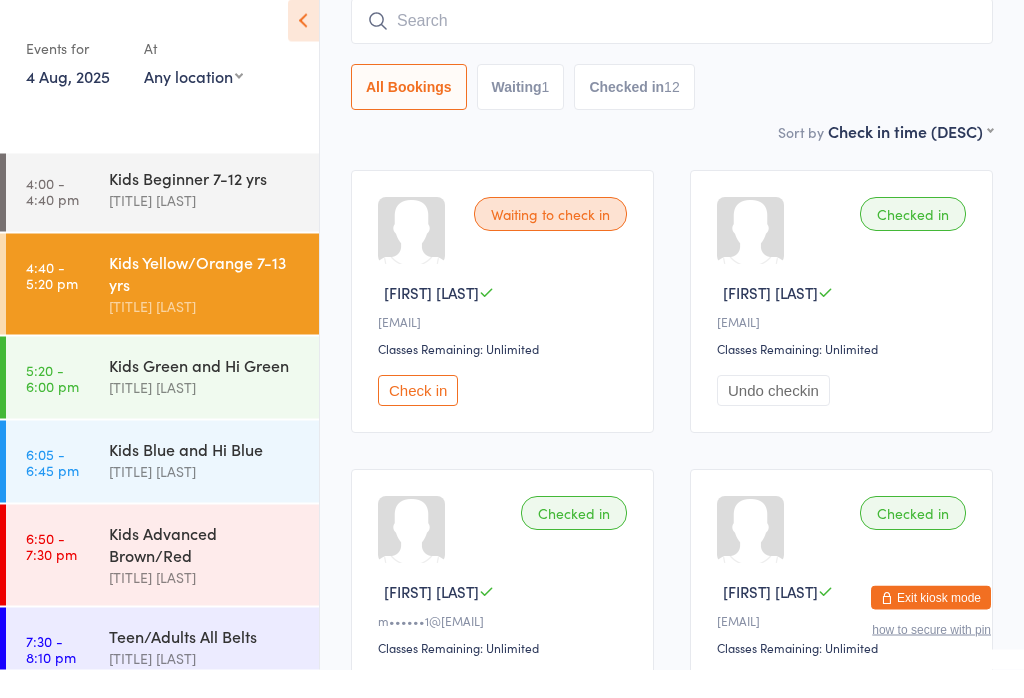 scroll, scrollTop: 3, scrollLeft: 0, axis: vertical 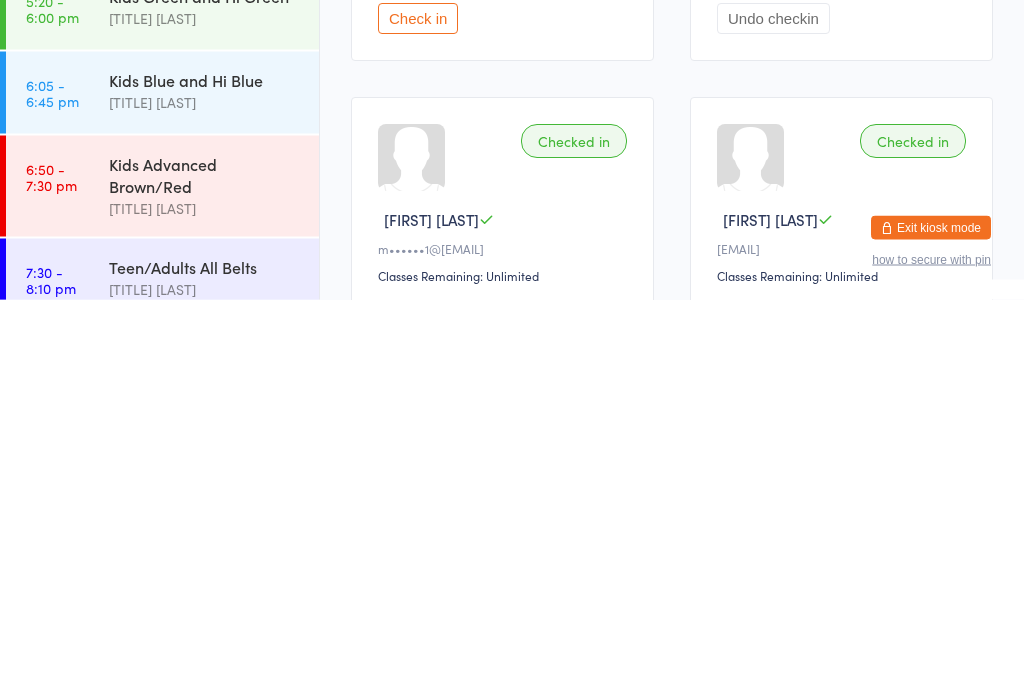 click on "[TIME]" at bounding box center (52, 491) 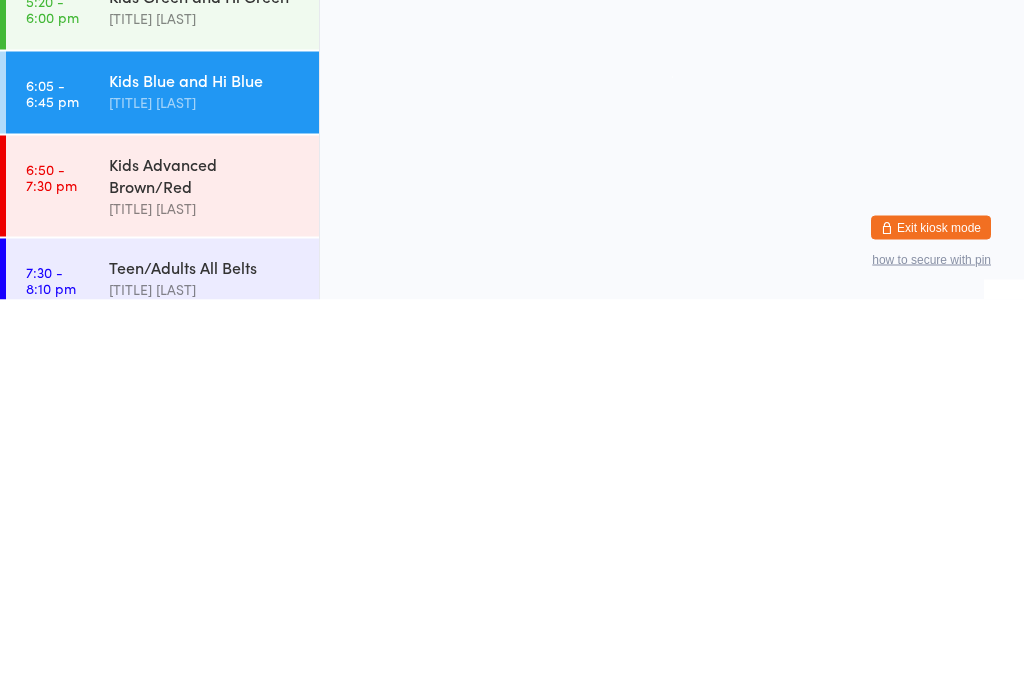 scroll, scrollTop: 0, scrollLeft: 0, axis: both 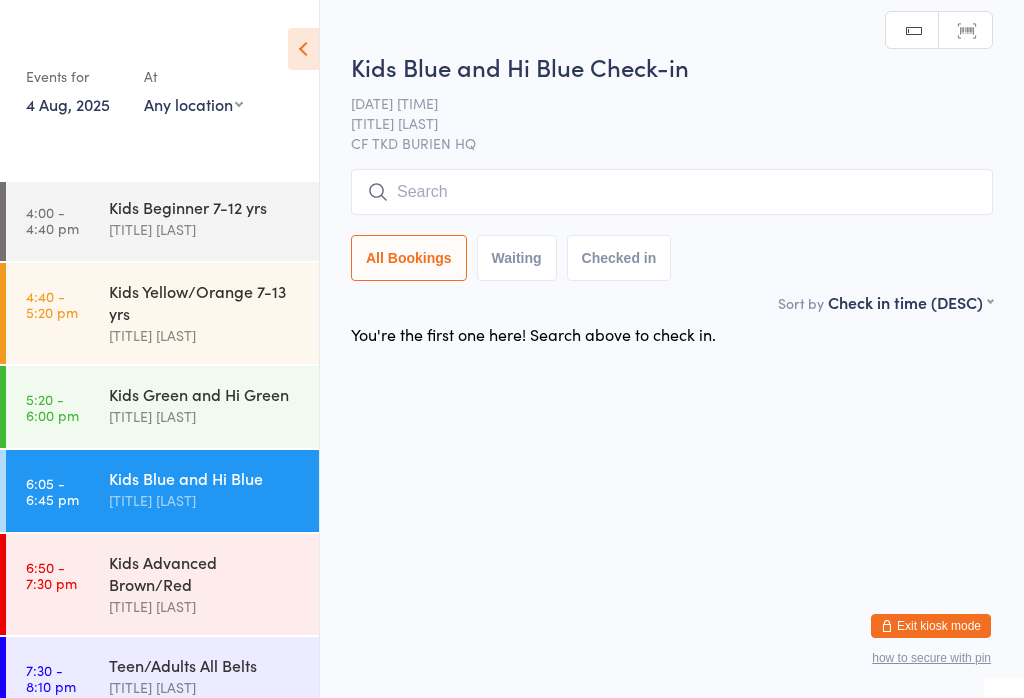 click at bounding box center (672, 192) 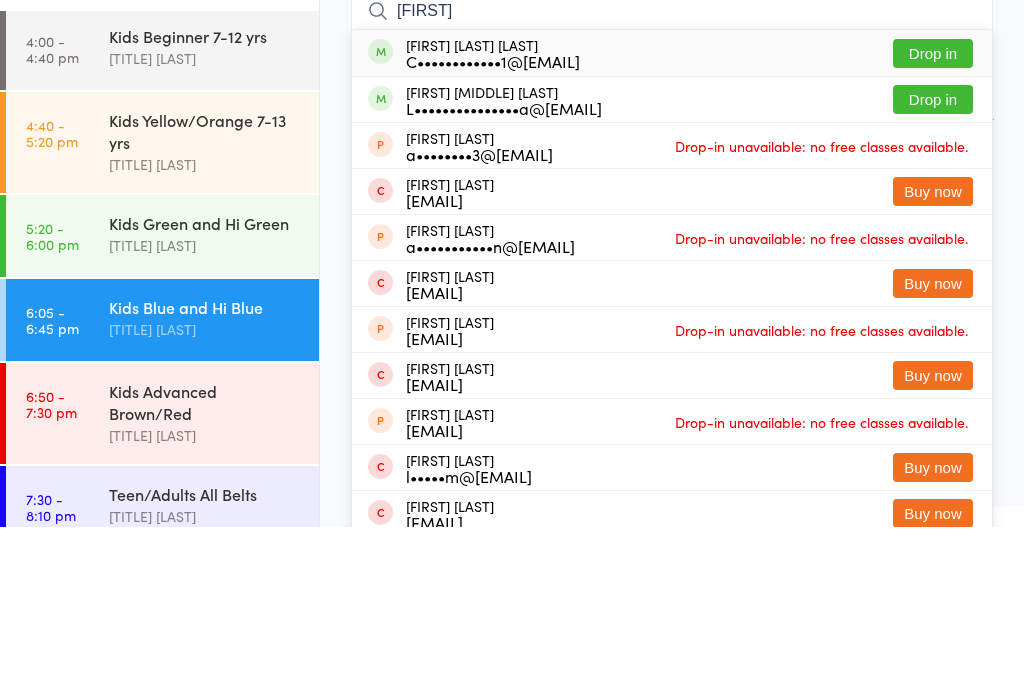type on "[FIRST]" 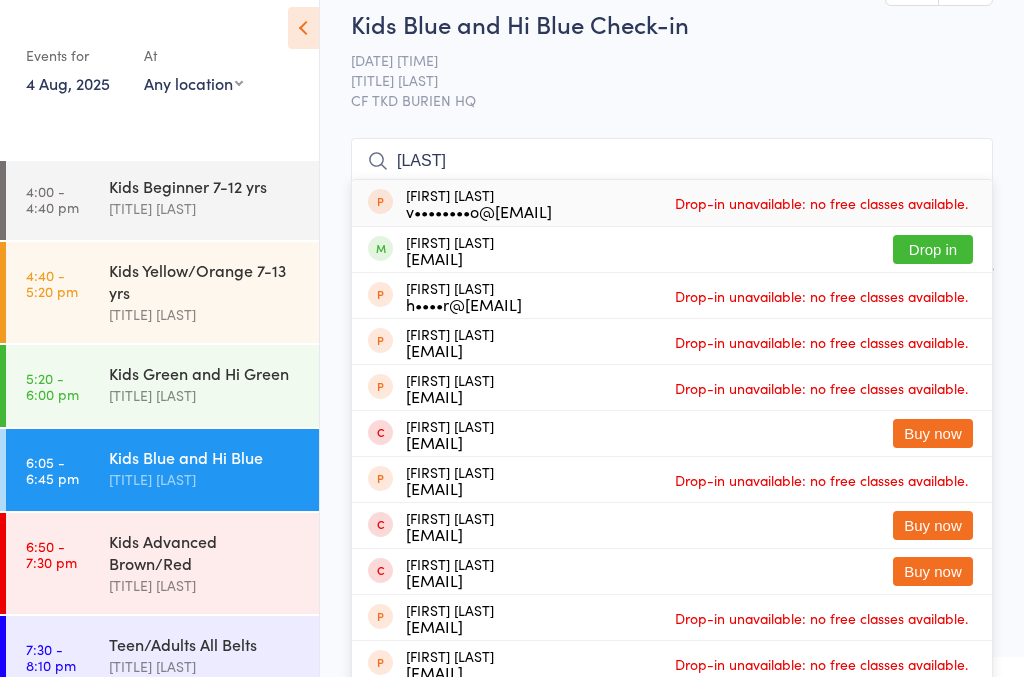type on "[LAST]" 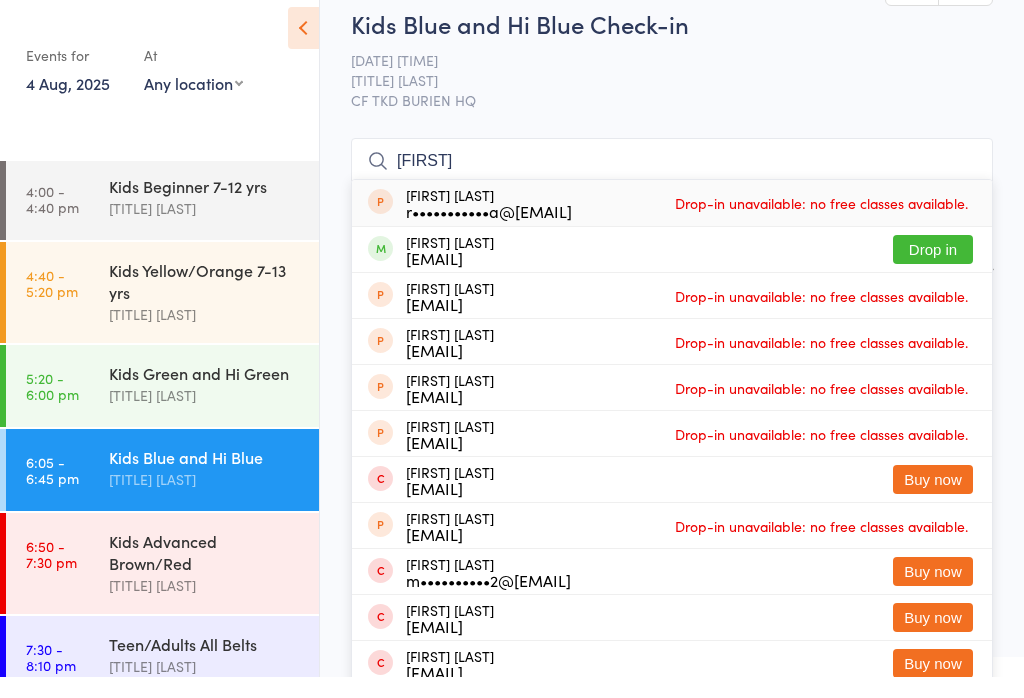 type on "[FIRST]" 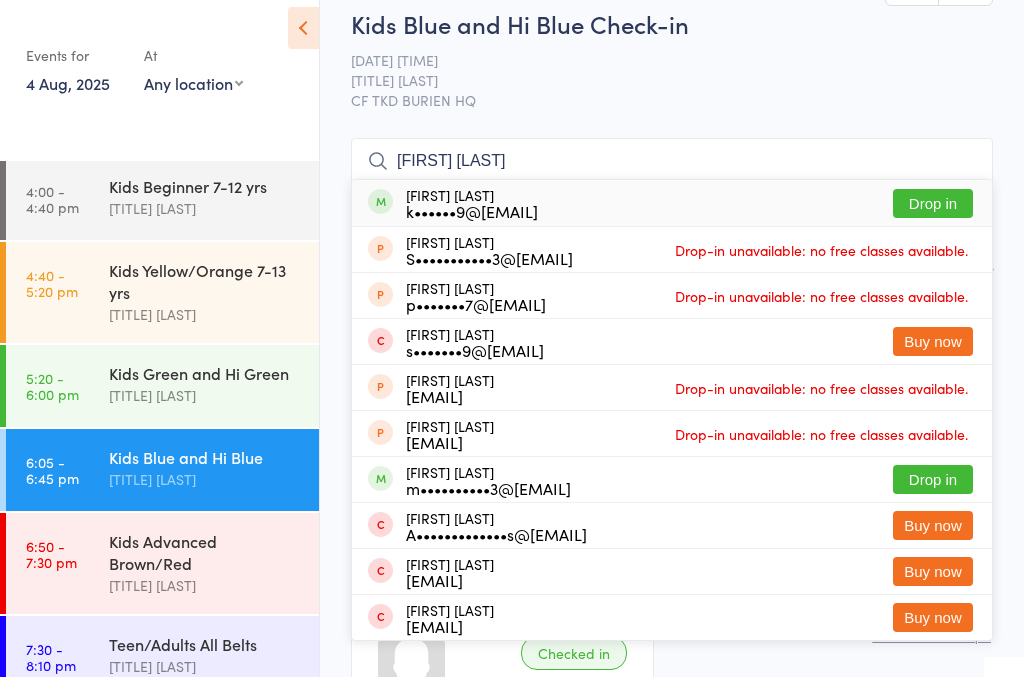 type on "[FIRST] [LAST]" 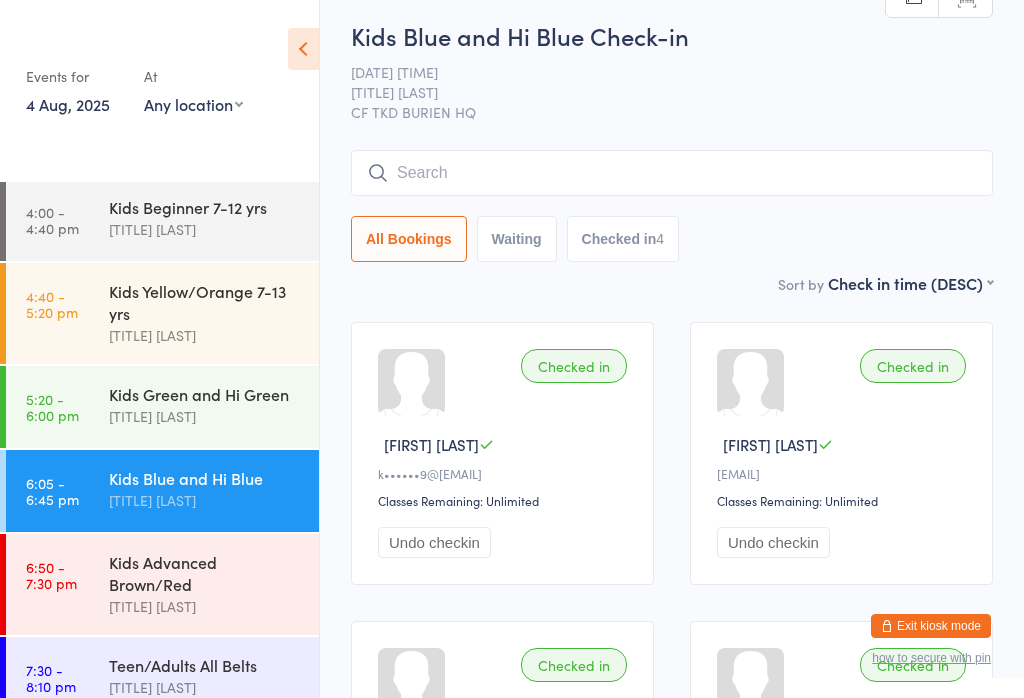 scroll, scrollTop: 0, scrollLeft: 0, axis: both 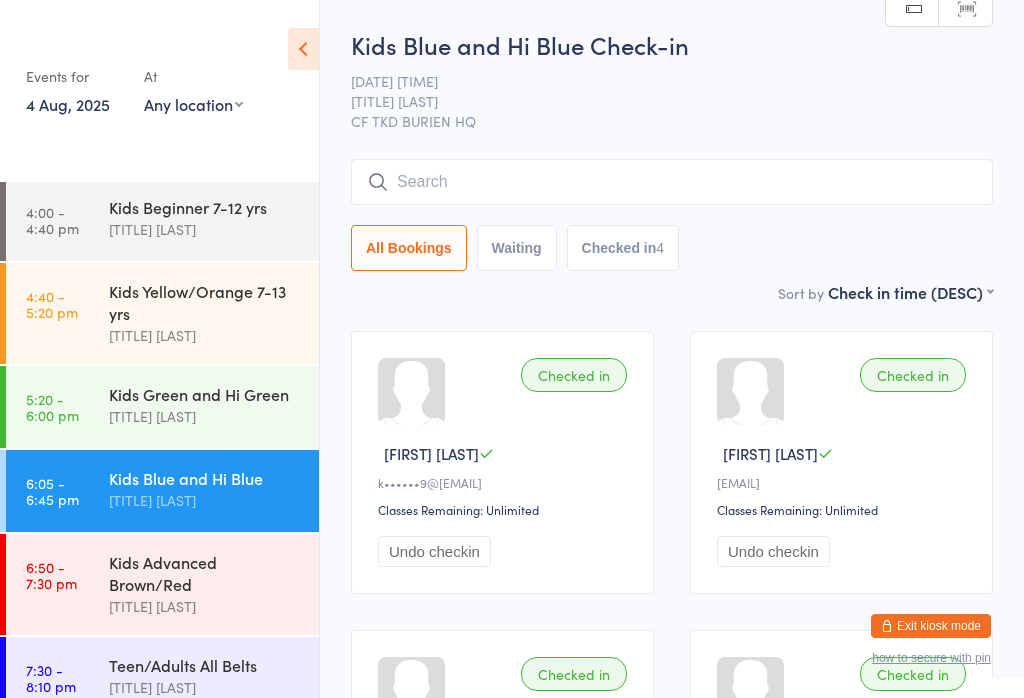 click at bounding box center [672, 182] 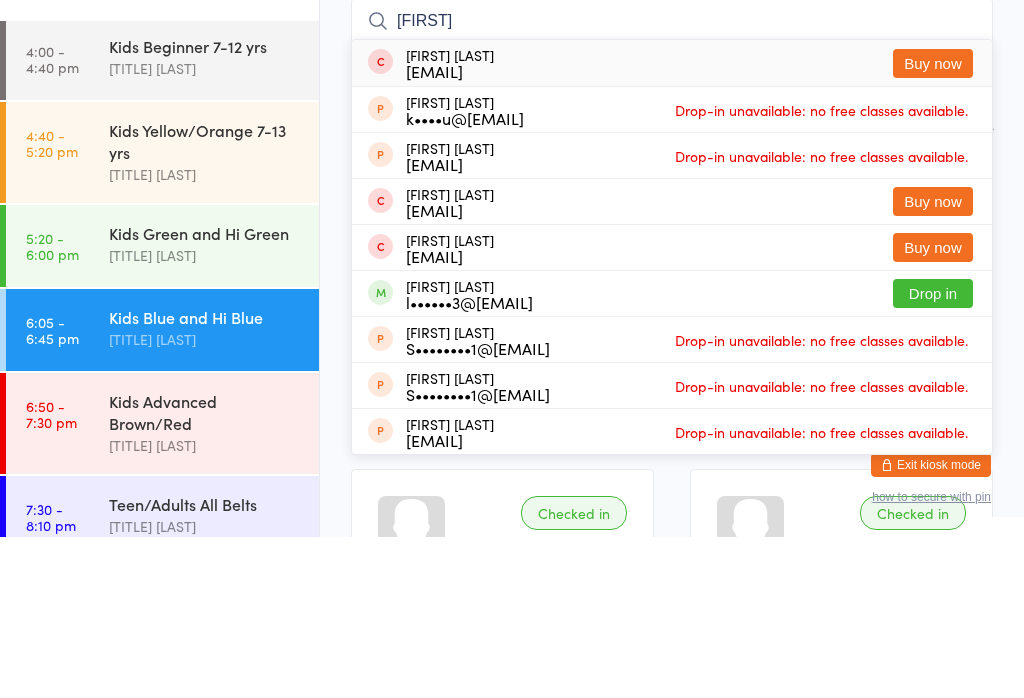 type on "[FIRST]" 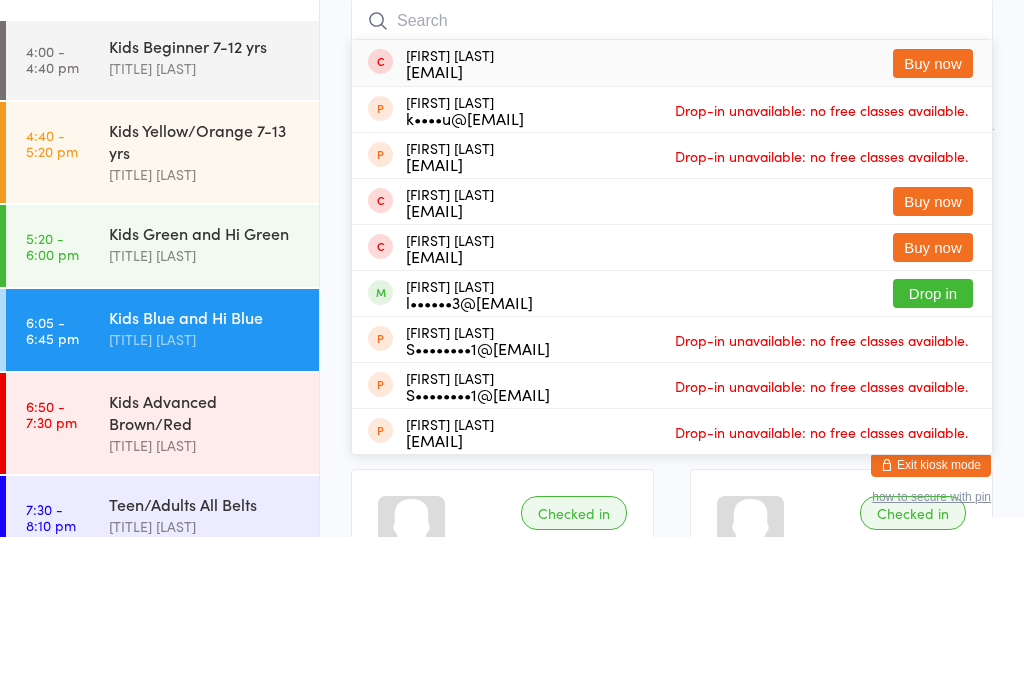 scroll, scrollTop: 161, scrollLeft: 0, axis: vertical 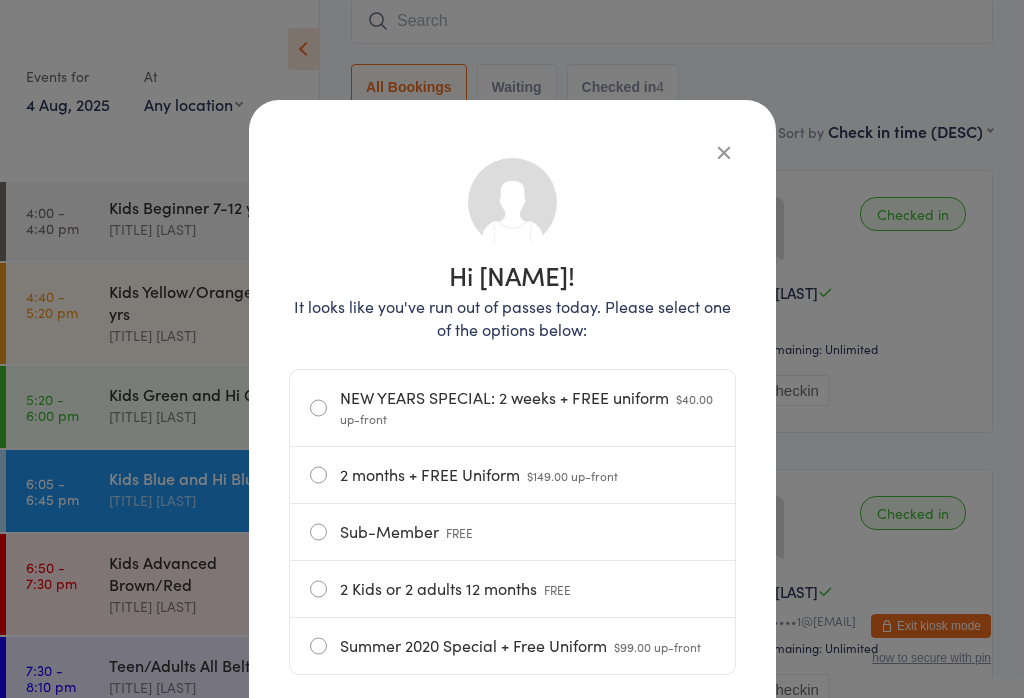 click on "Sub-Member  FREE" at bounding box center [512, 532] 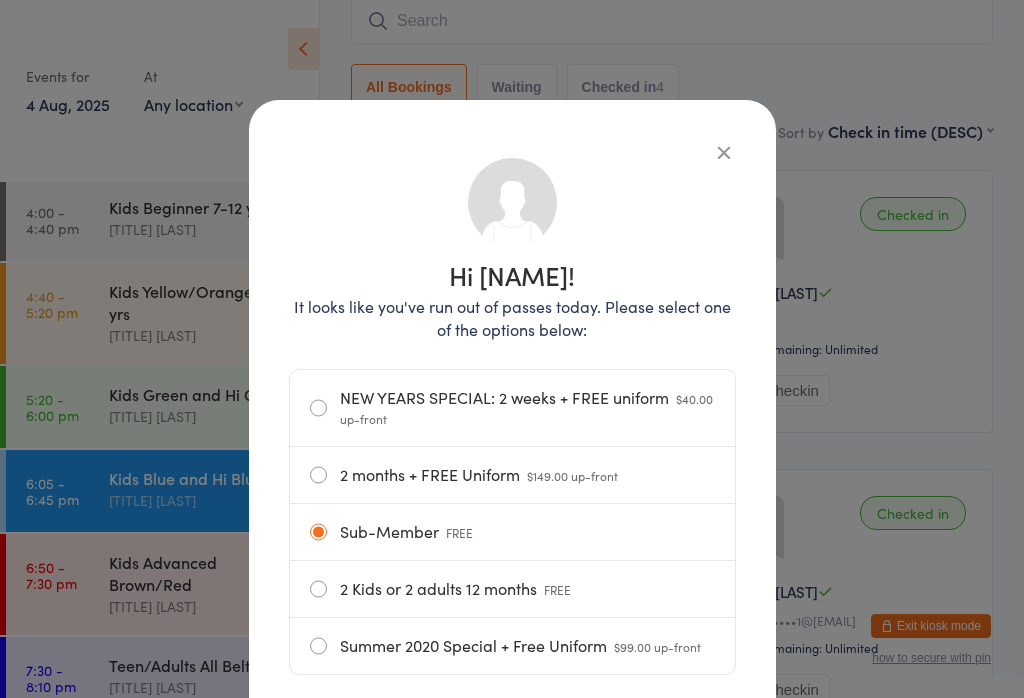 click on "Sub-Member  FREE" at bounding box center (512, 532) 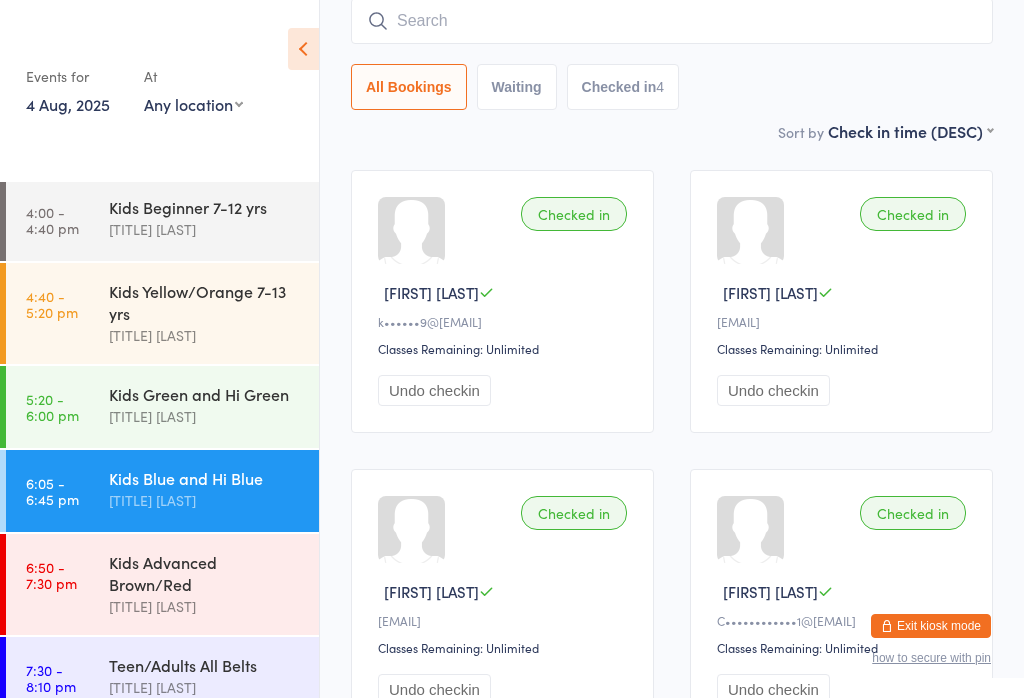 click at bounding box center (672, 21) 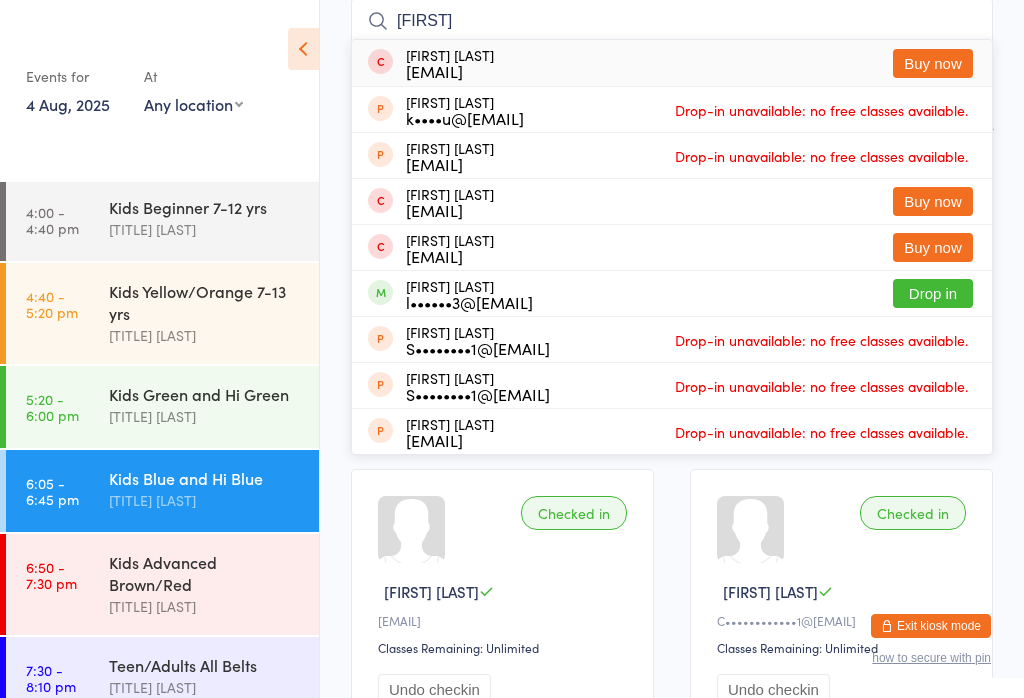 type on "[FIRST]" 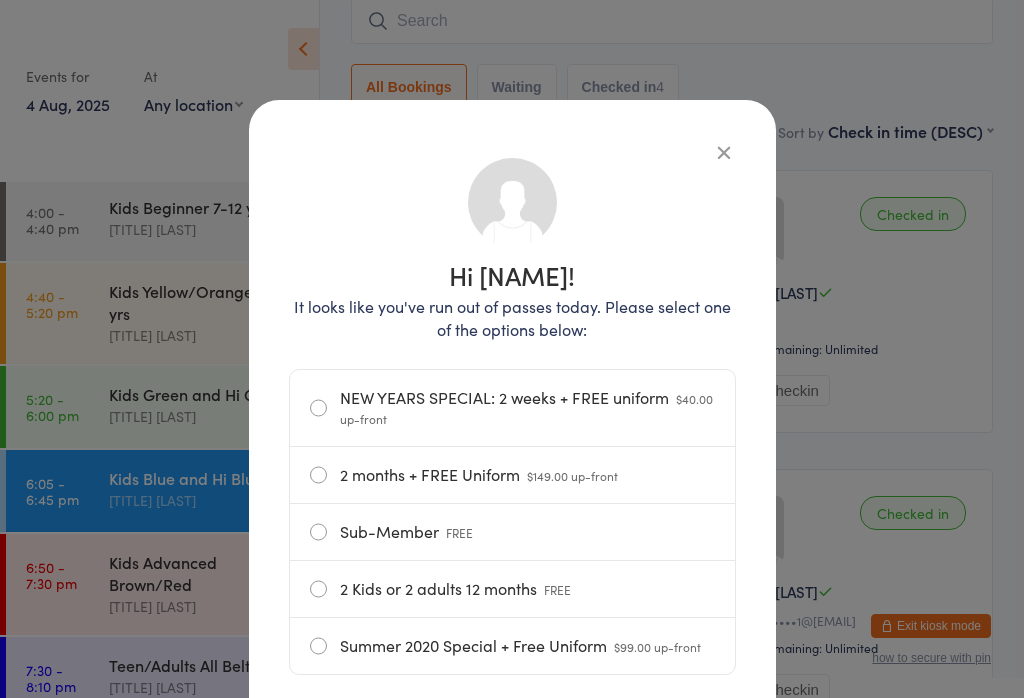 click on "Sub-Member  FREE" at bounding box center (512, 532) 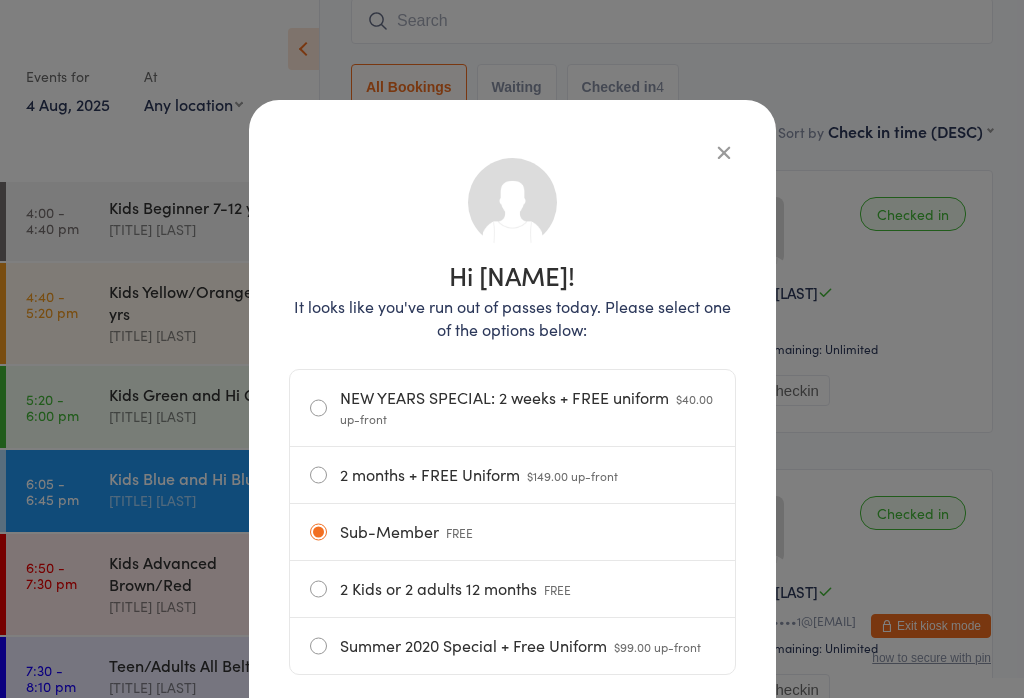 click on "Sub-Member  FREE" at bounding box center (512, 532) 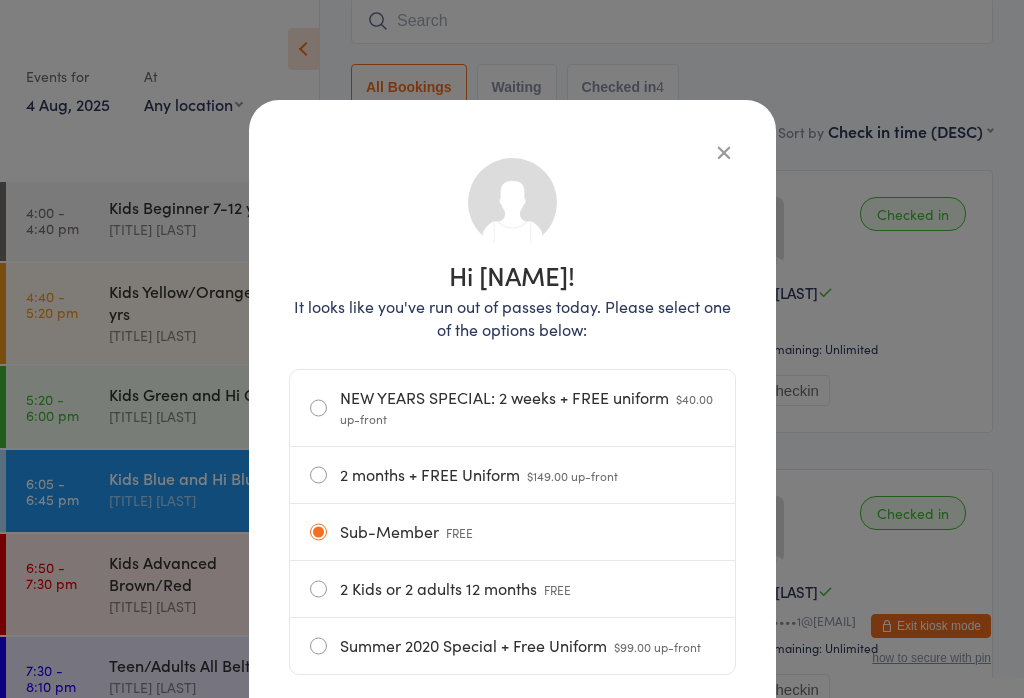 click on "FREE" at bounding box center (459, 532) 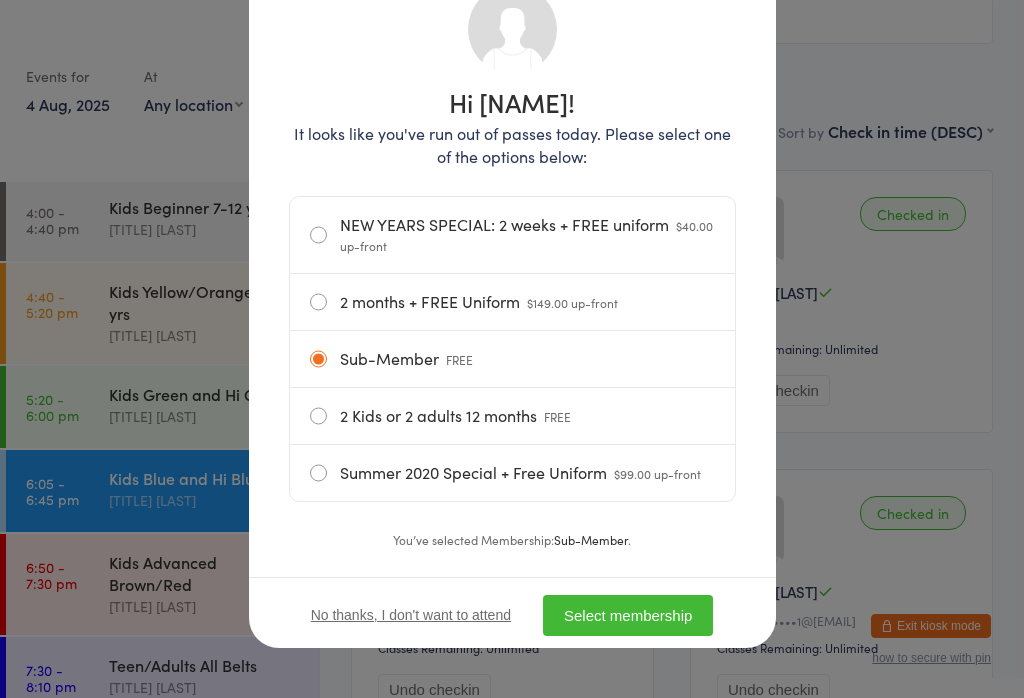 scroll, scrollTop: 177, scrollLeft: 0, axis: vertical 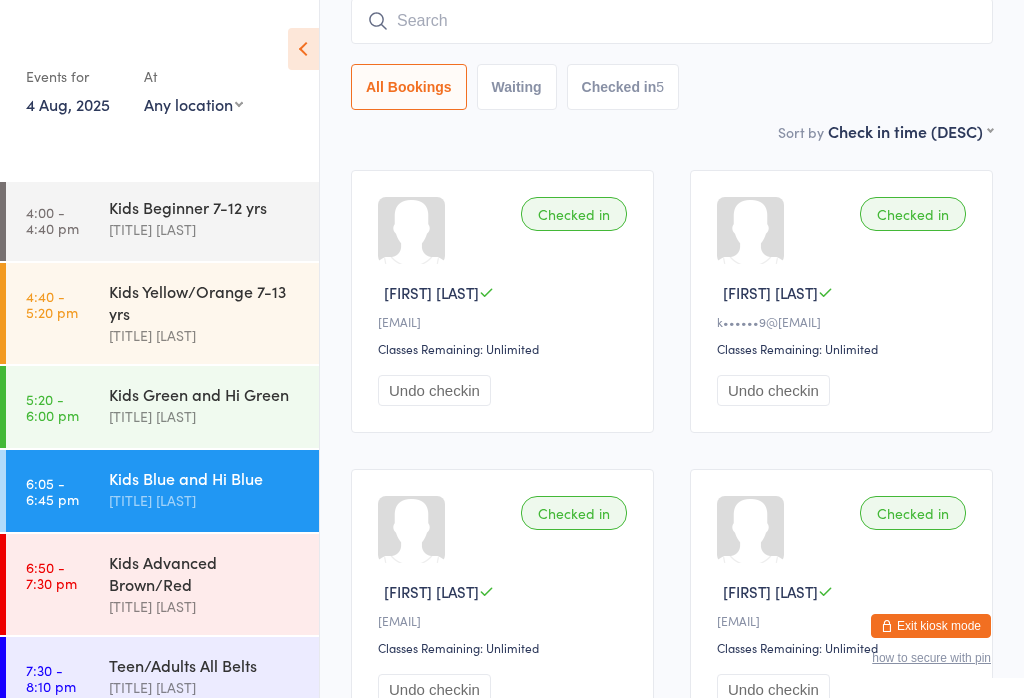 click at bounding box center (672, 21) 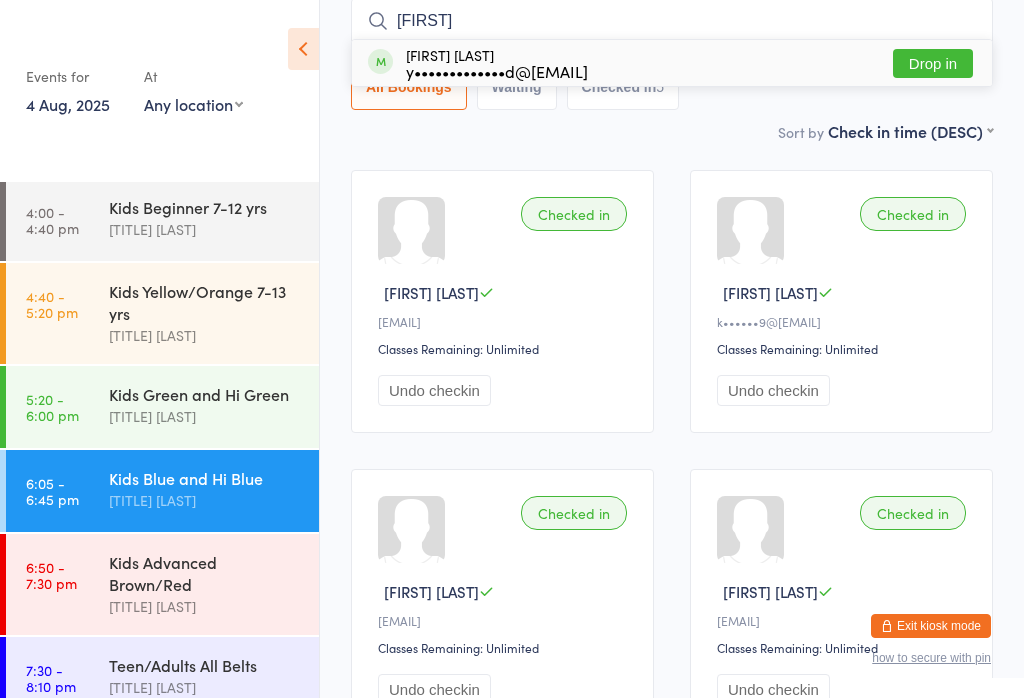 type on "[FIRST]" 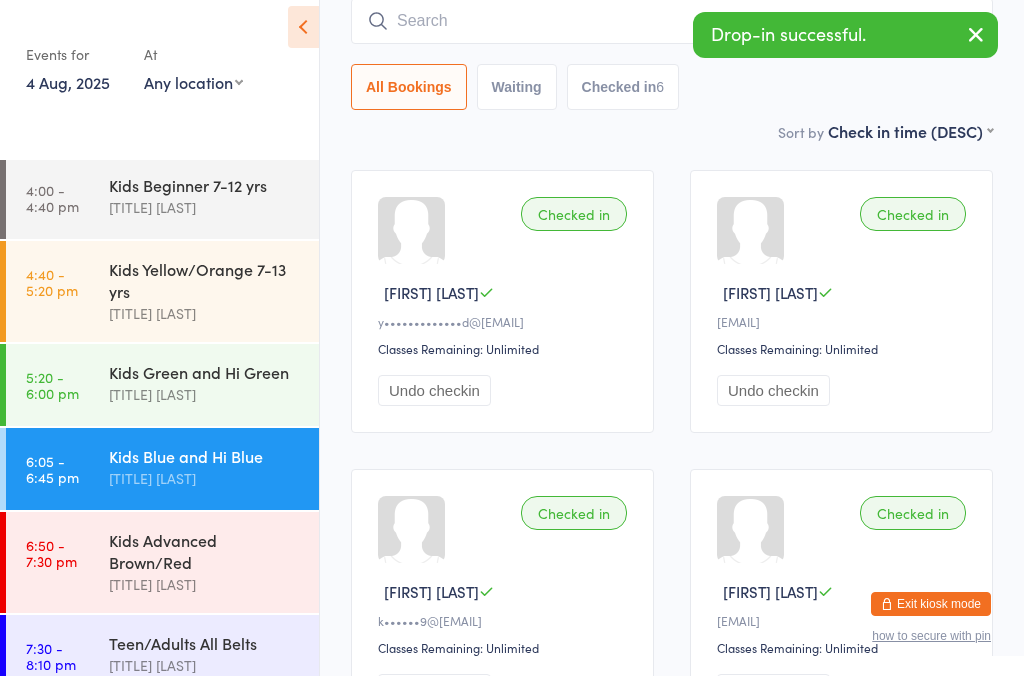 scroll, scrollTop: 0, scrollLeft: 0, axis: both 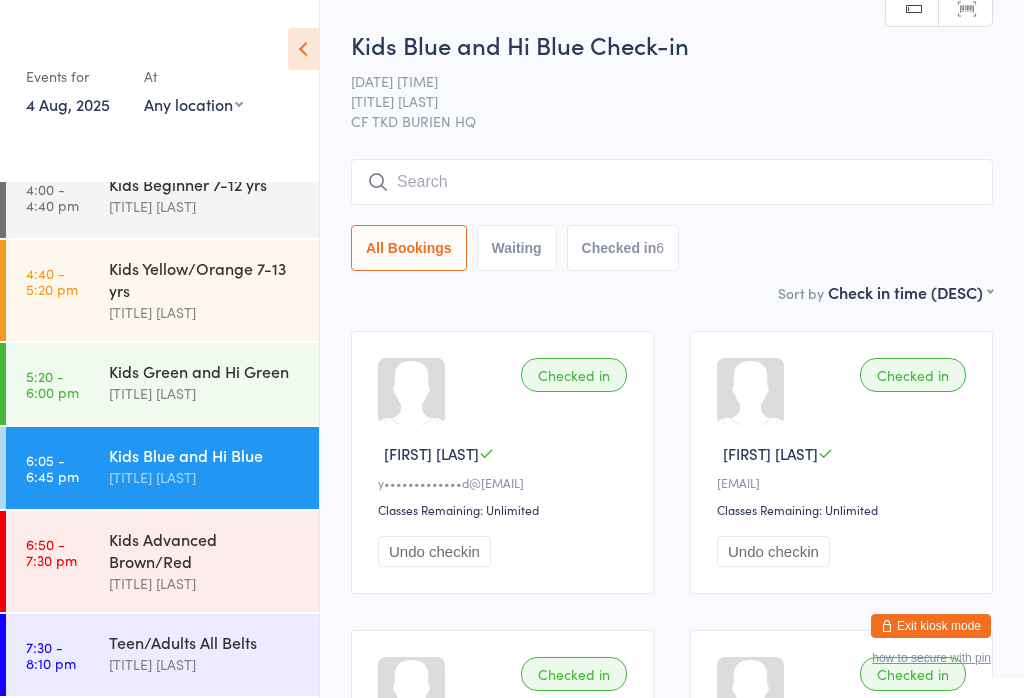 click on "[TITLE] [LAST]" at bounding box center [656, 101] 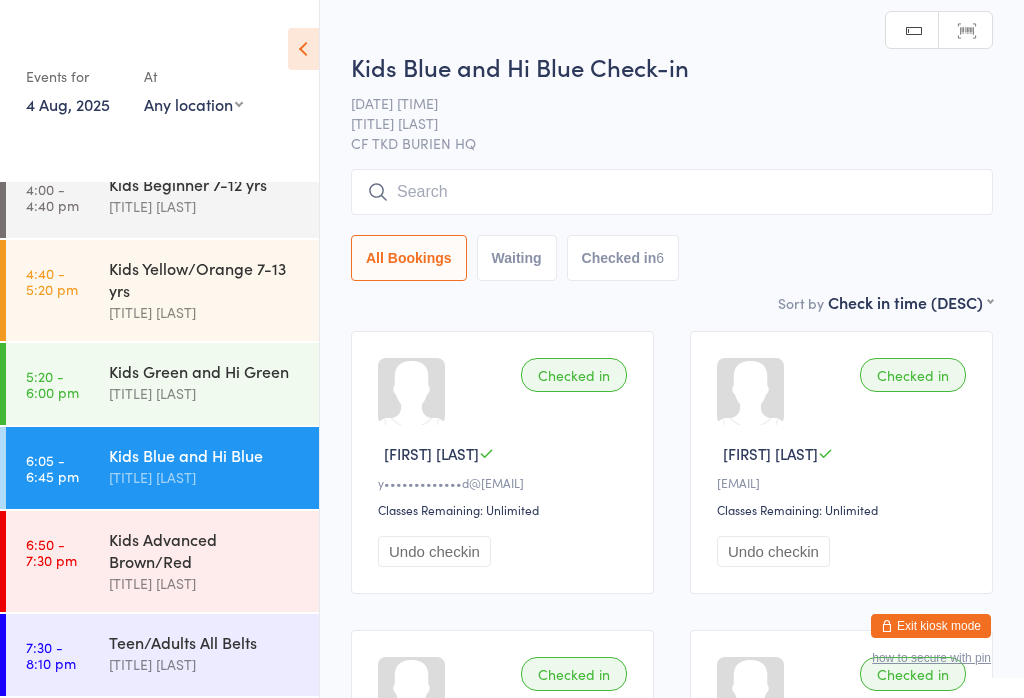 click at bounding box center [672, 192] 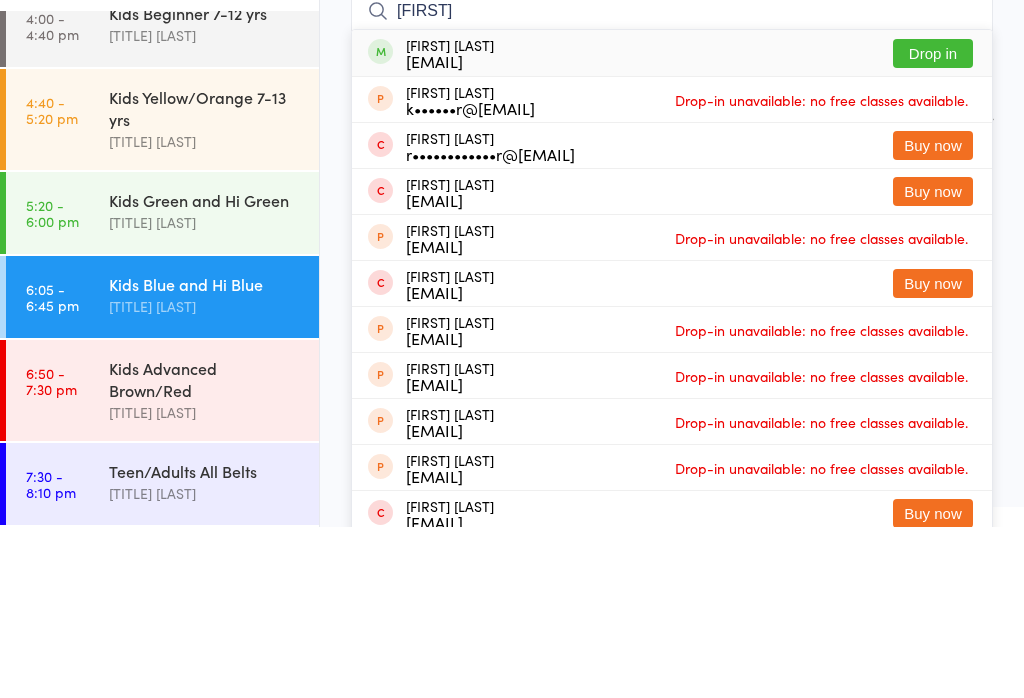 type on "[FIRST]" 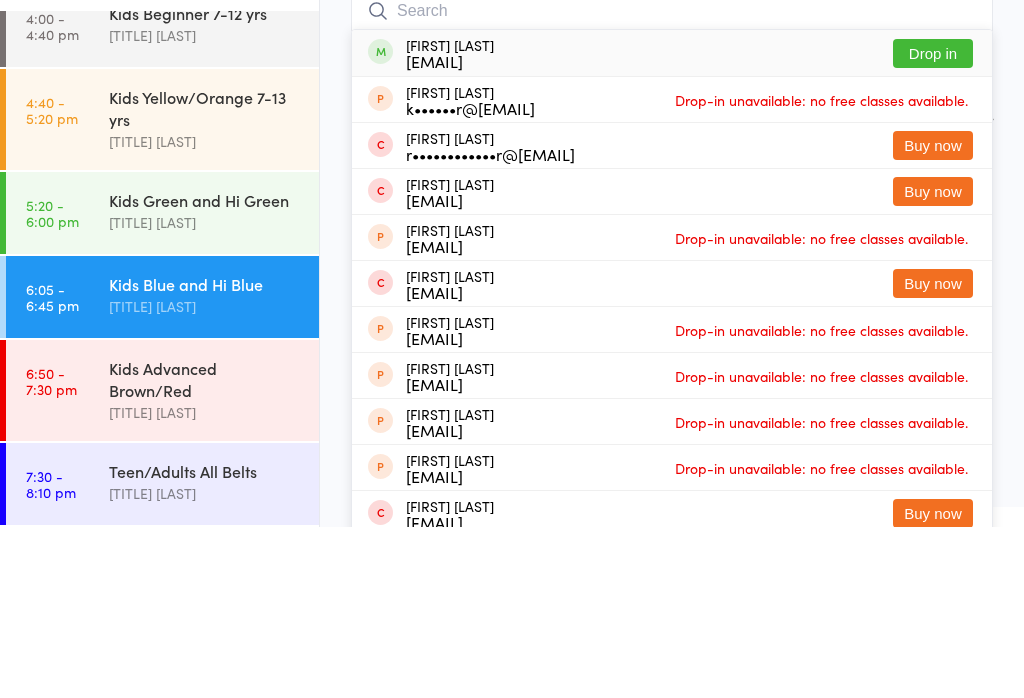scroll, scrollTop: 171, scrollLeft: 0, axis: vertical 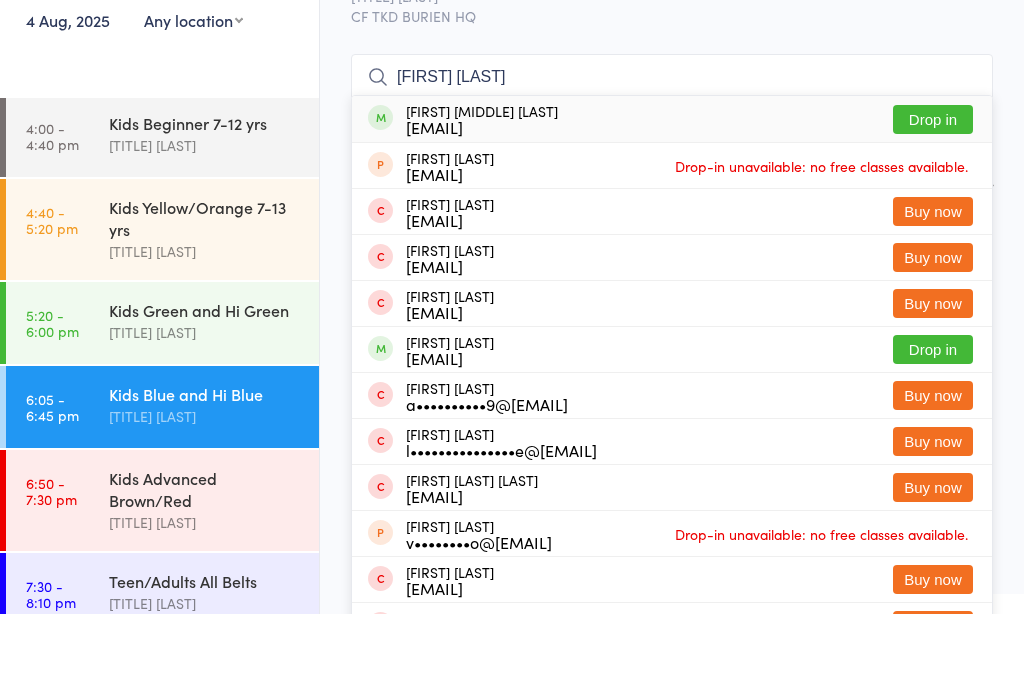 type on "[FIRST] [LAST]" 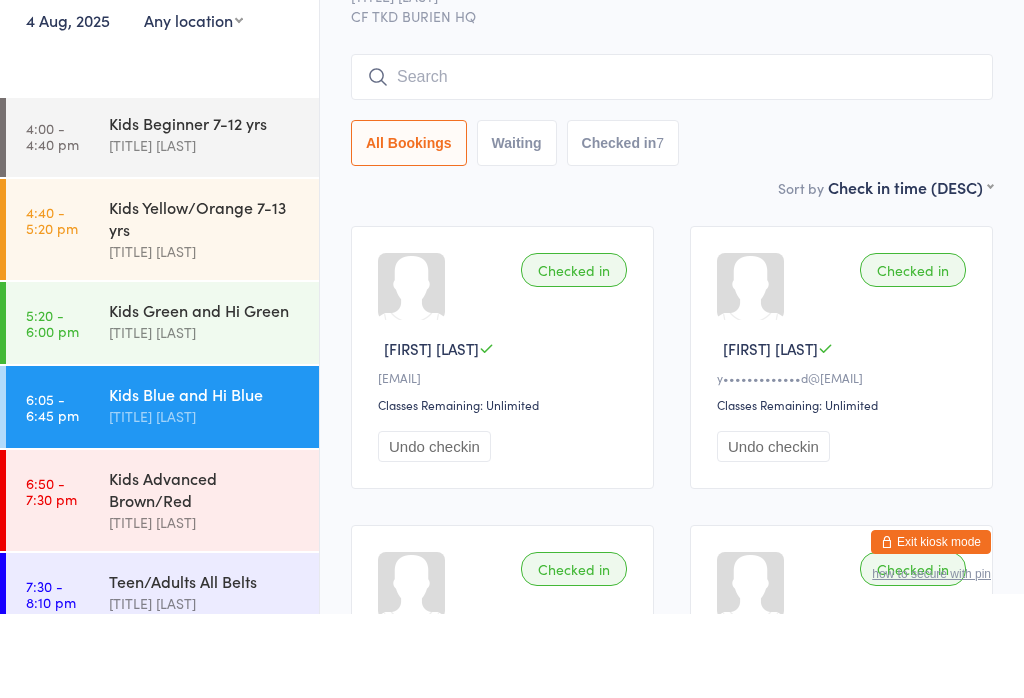 scroll, scrollTop: 105, scrollLeft: 0, axis: vertical 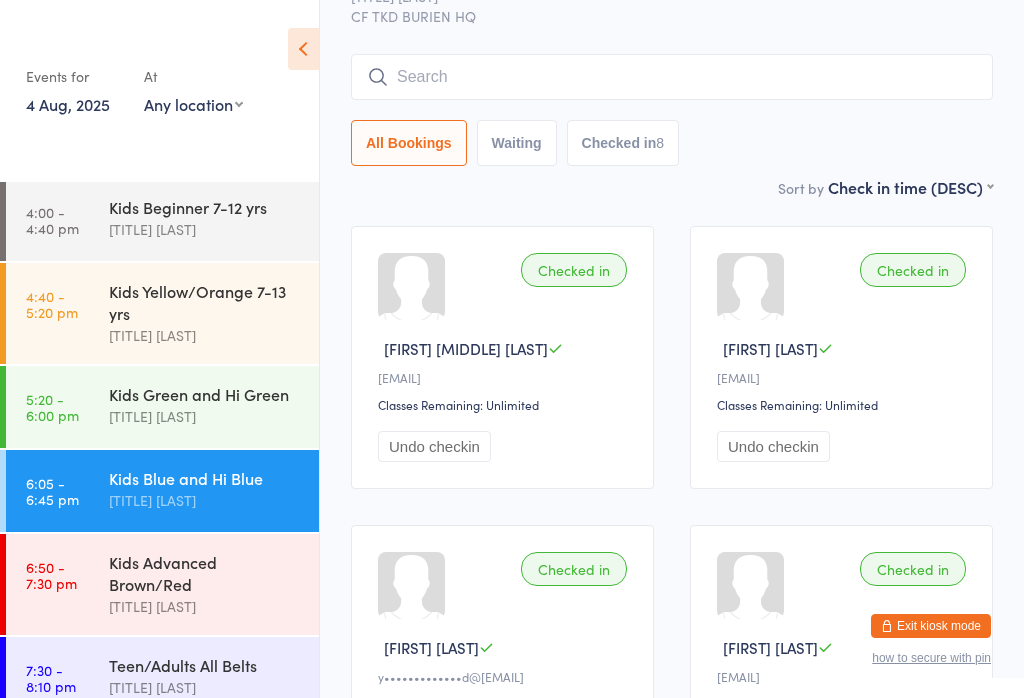 click at bounding box center [672, 77] 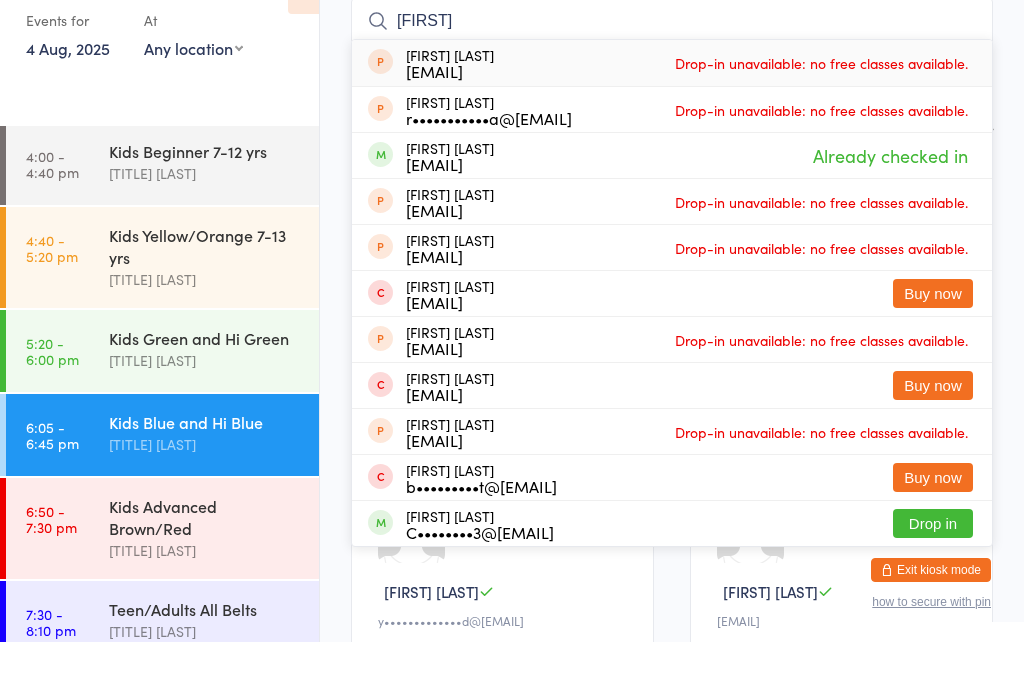 click on "[FIRST]" at bounding box center (672, 77) 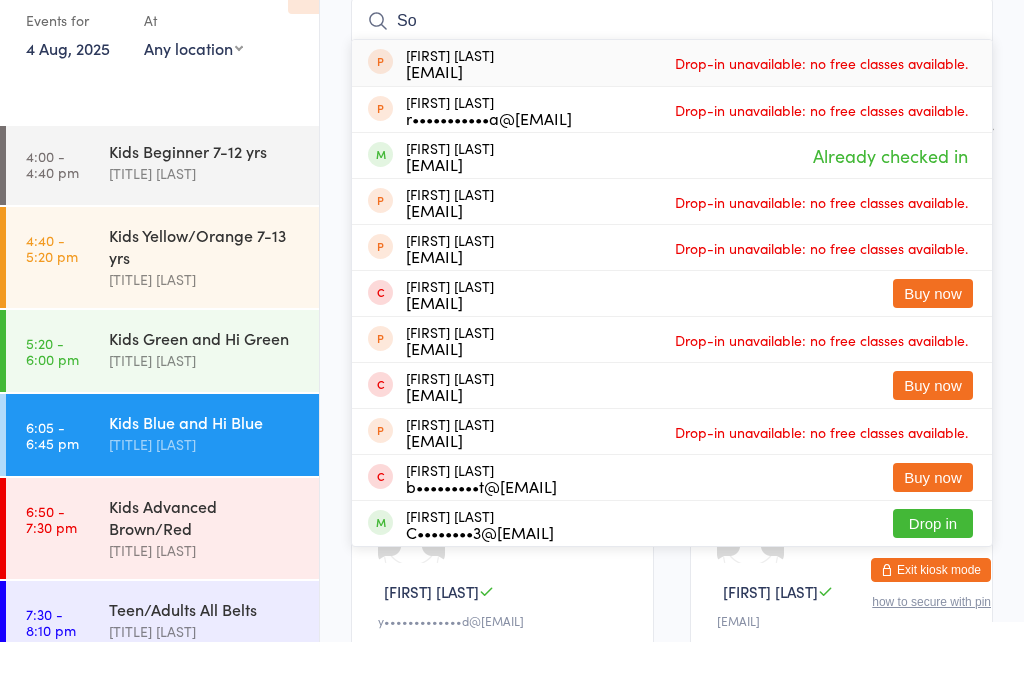 type on "S" 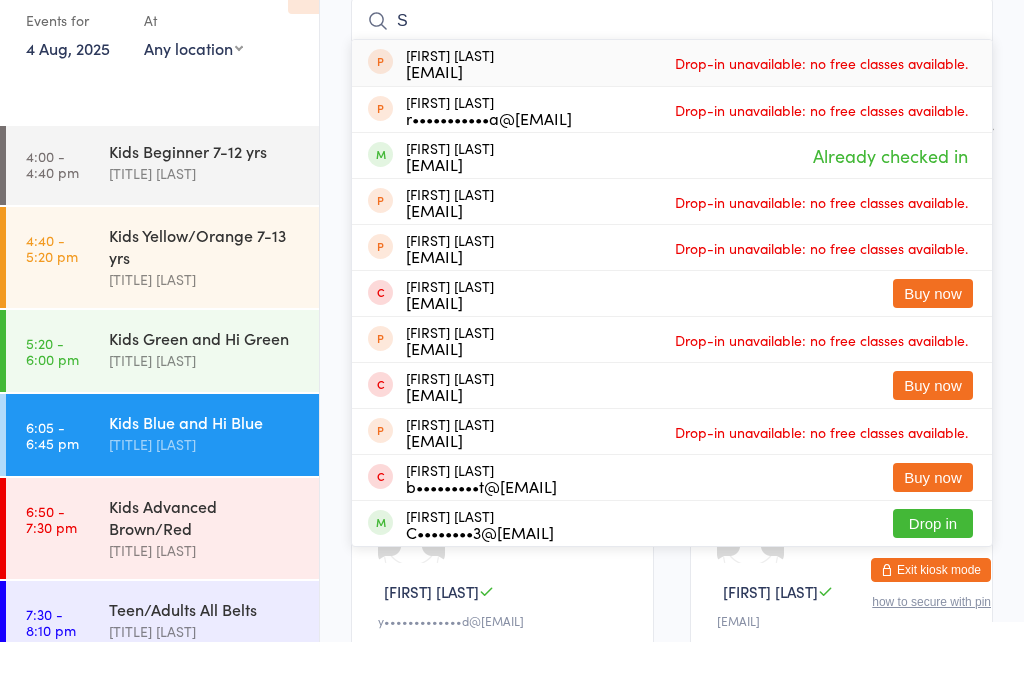type 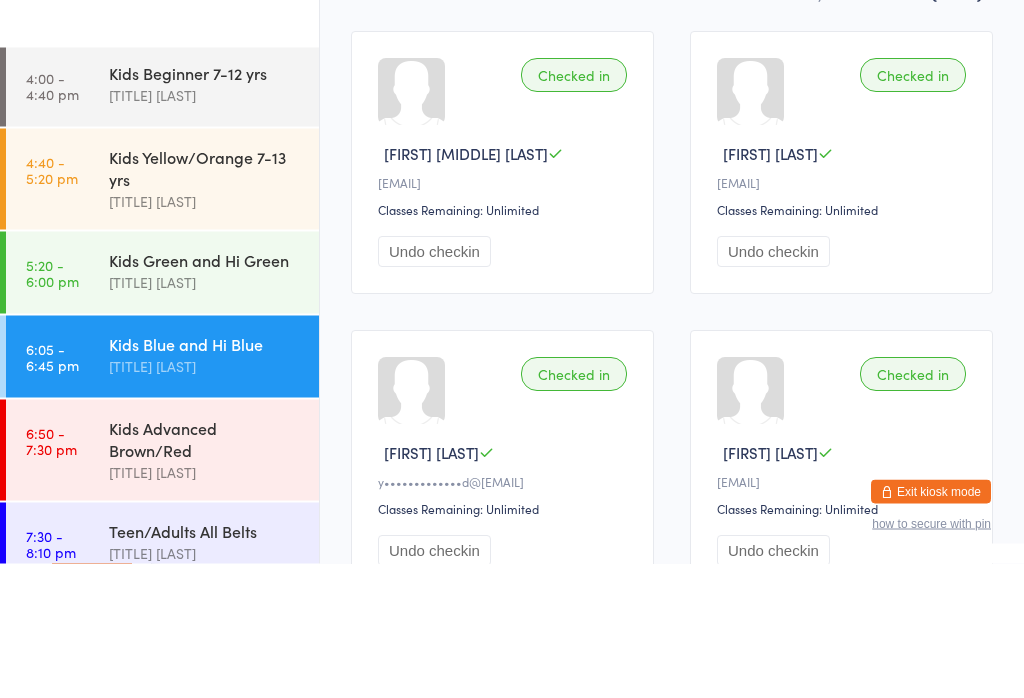 scroll, scrollTop: 166, scrollLeft: 0, axis: vertical 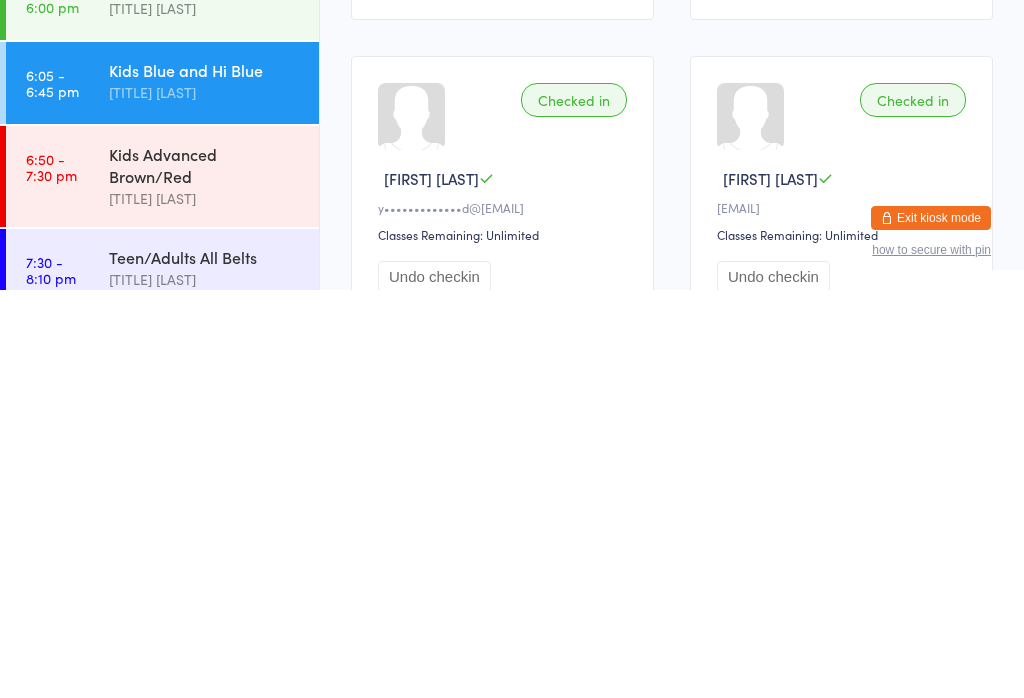 click on "Kids Advanced Brown/Red" at bounding box center [205, 573] 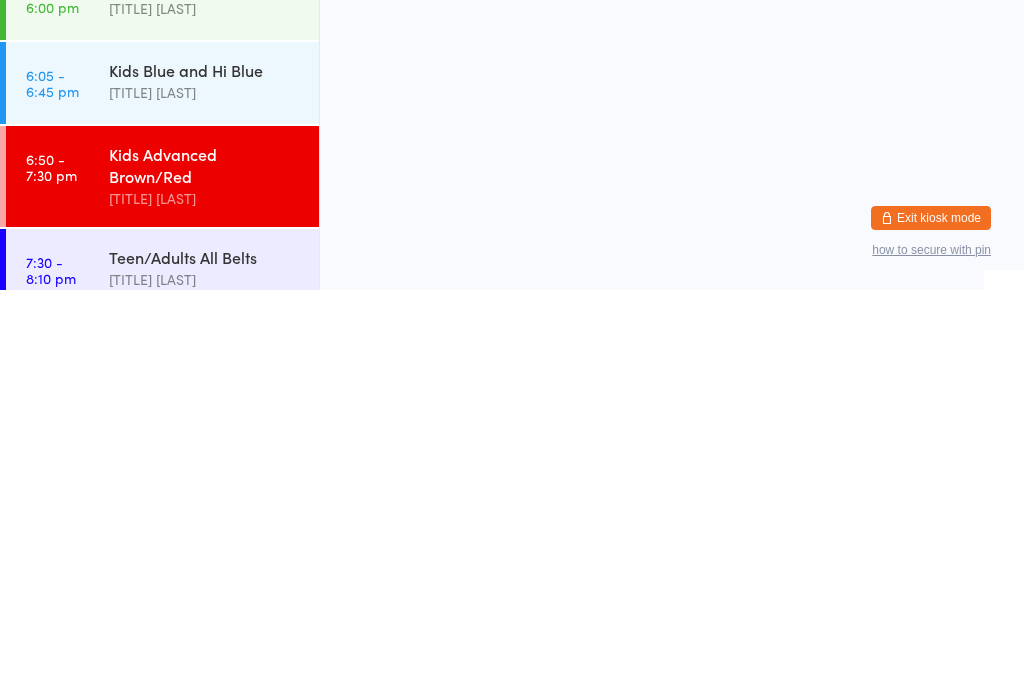 scroll, scrollTop: 0, scrollLeft: 0, axis: both 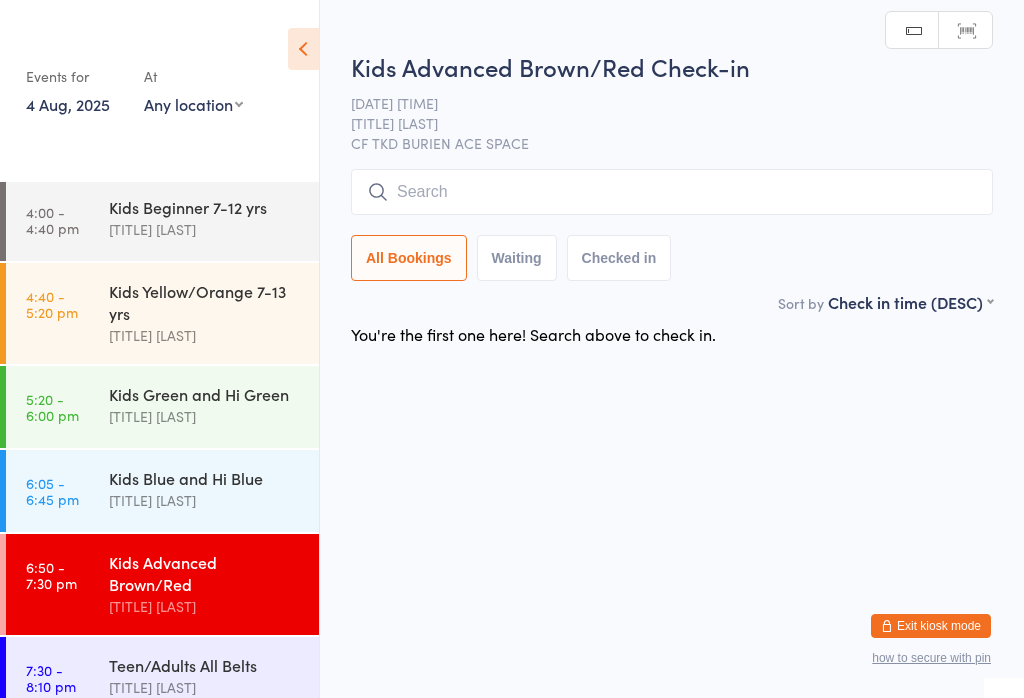 click at bounding box center [672, 192] 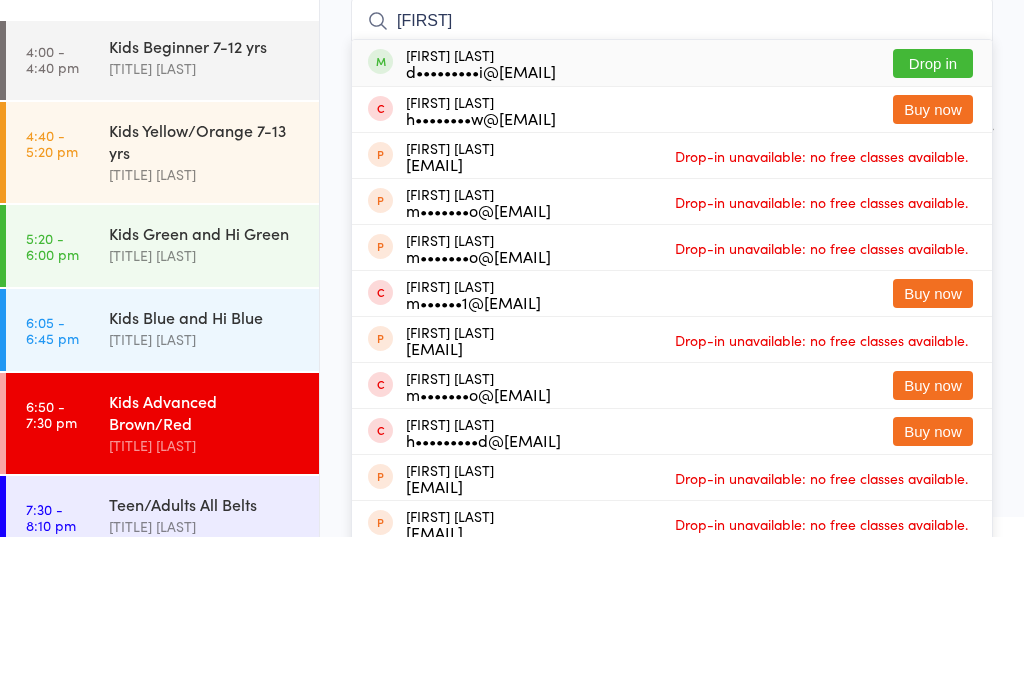 type on "[FIRST]" 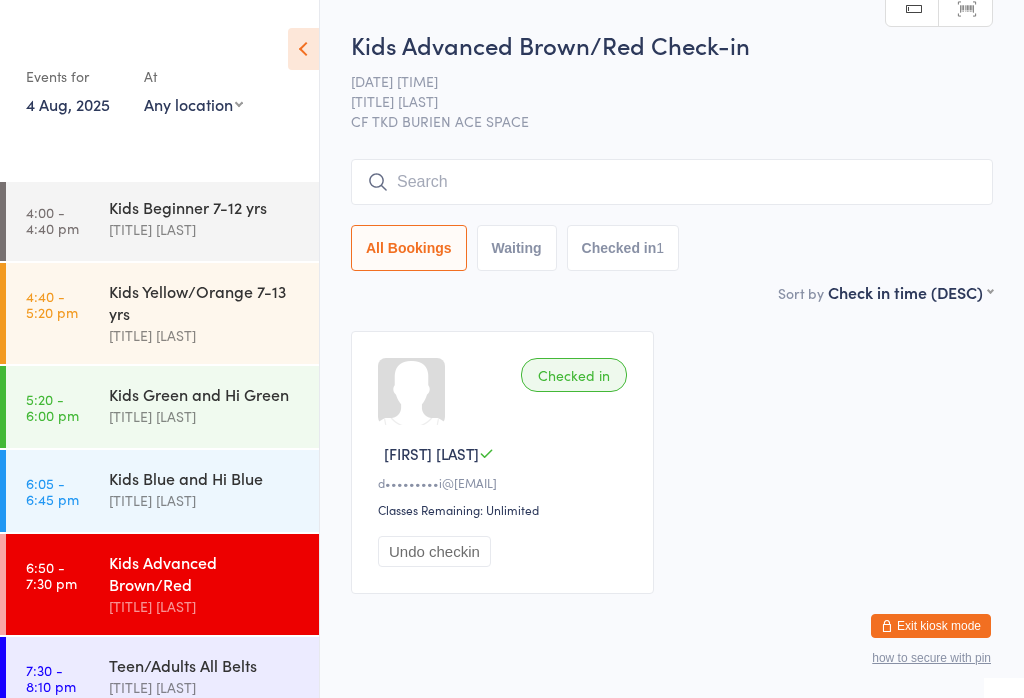 click at bounding box center [672, 182] 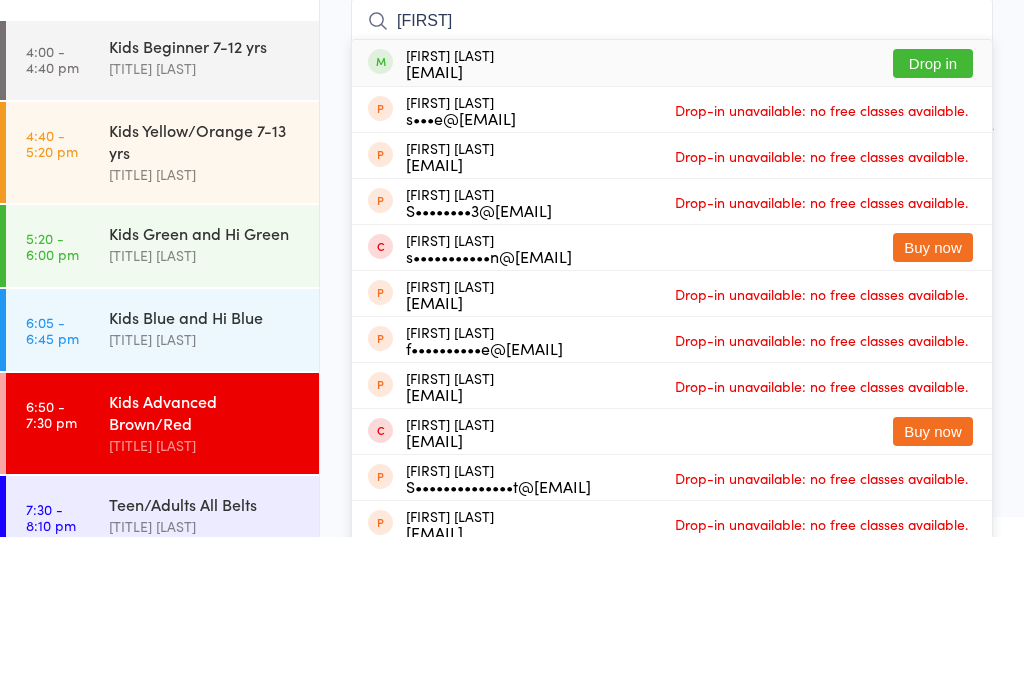 type on "[FIRST]" 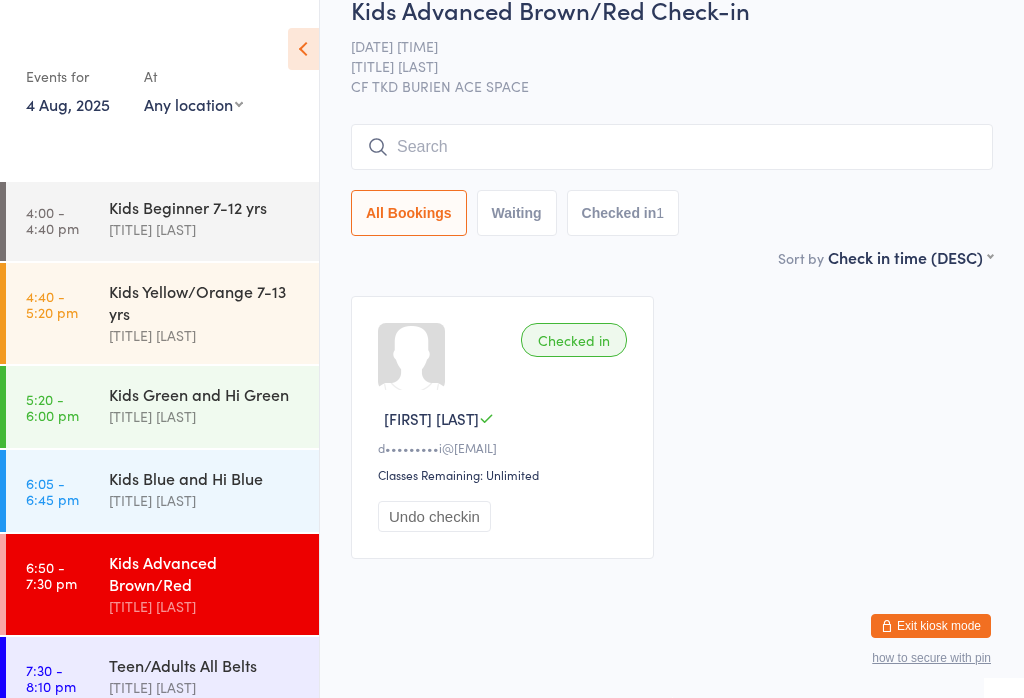 scroll, scrollTop: 0, scrollLeft: 0, axis: both 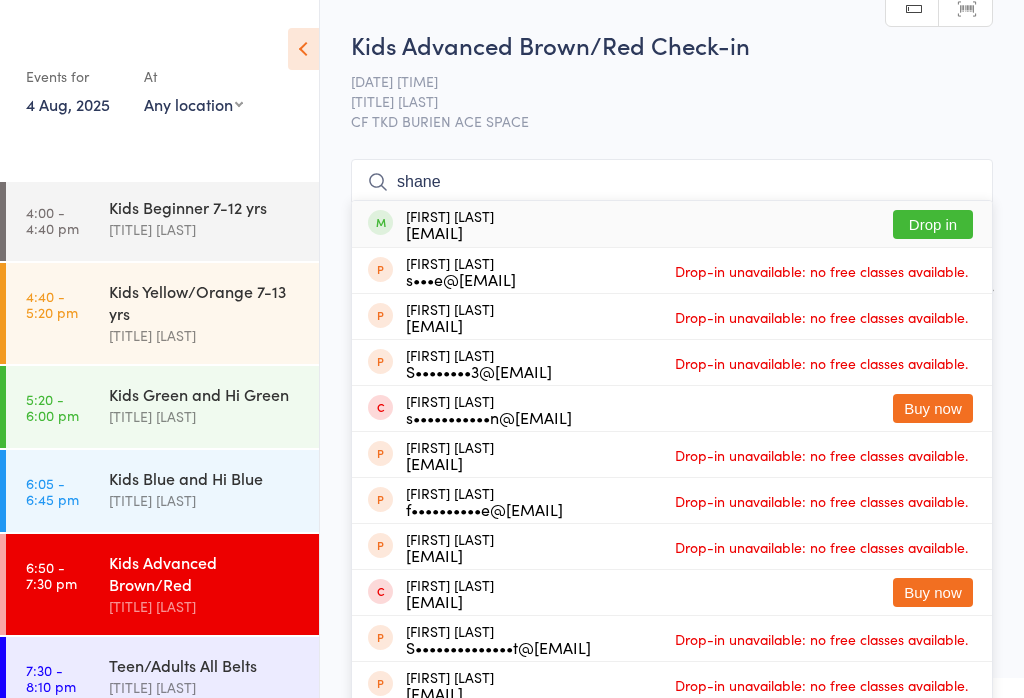 type on "shane" 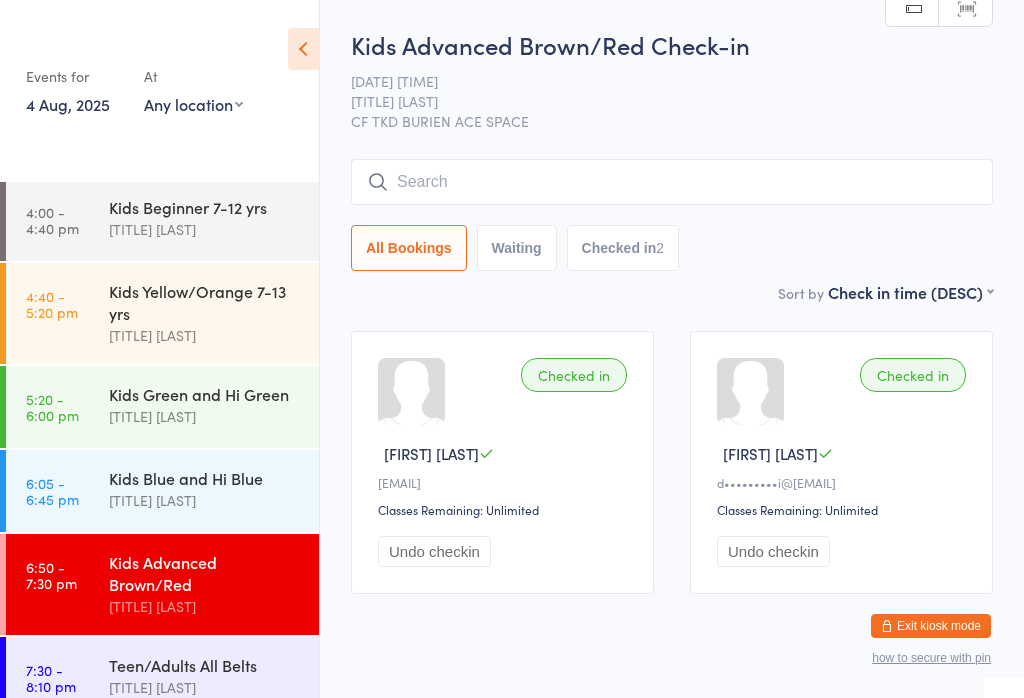 click at bounding box center (672, 182) 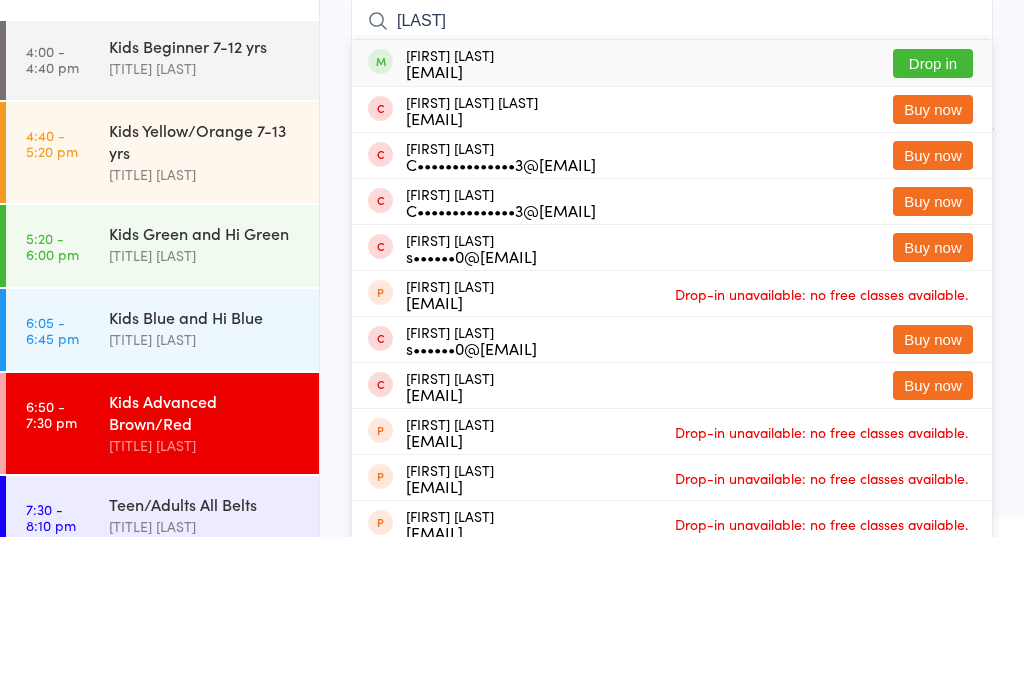 type on "[LAST]" 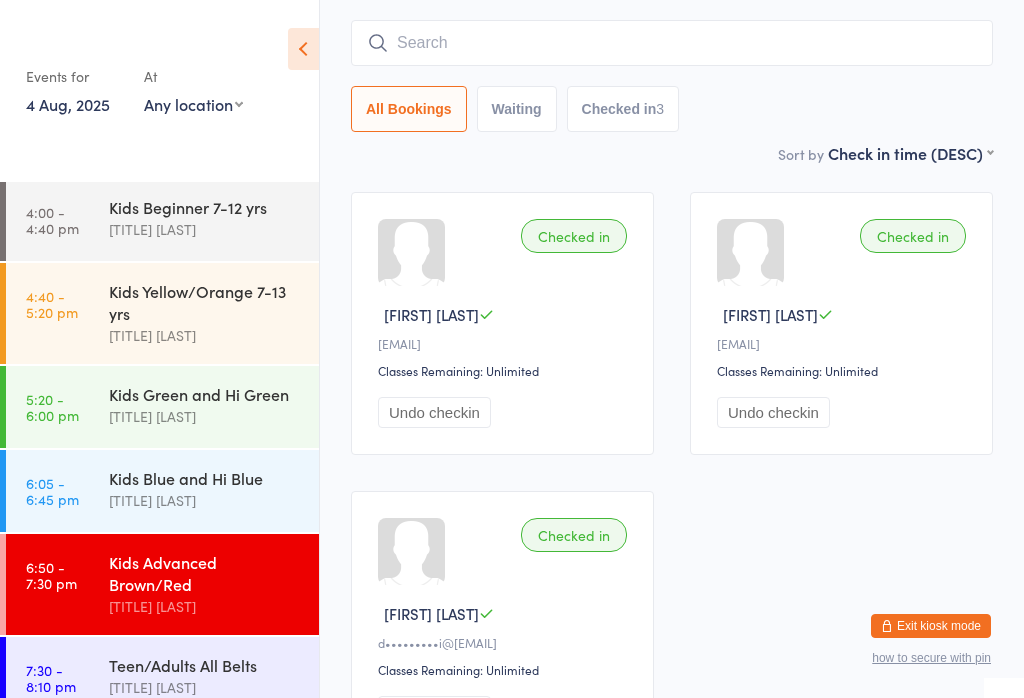 scroll, scrollTop: 146, scrollLeft: 0, axis: vertical 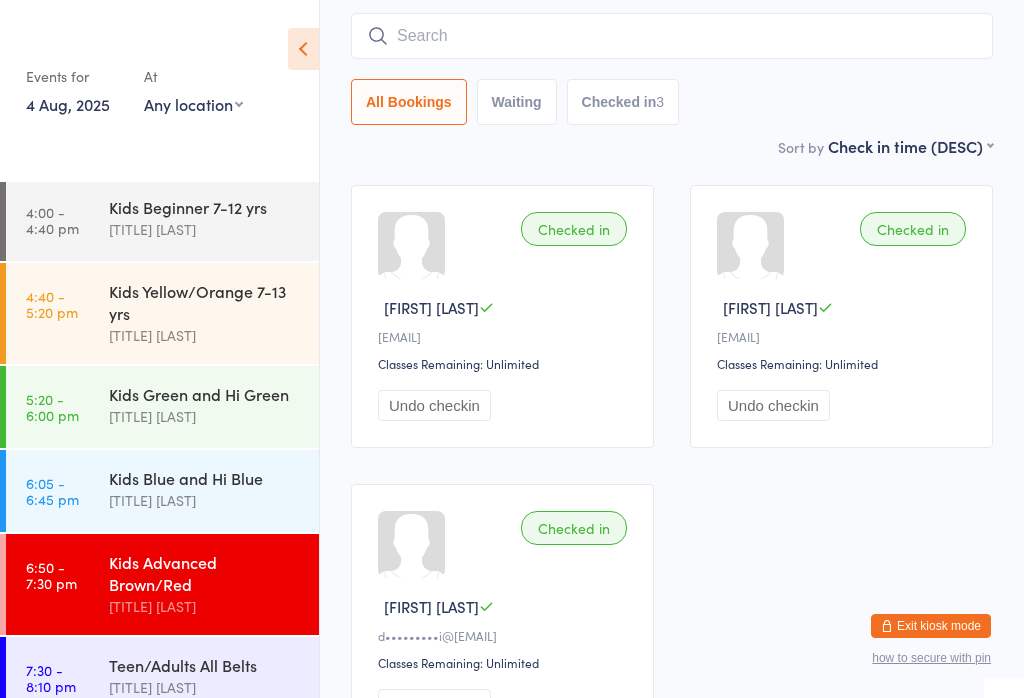 click at bounding box center (672, 36) 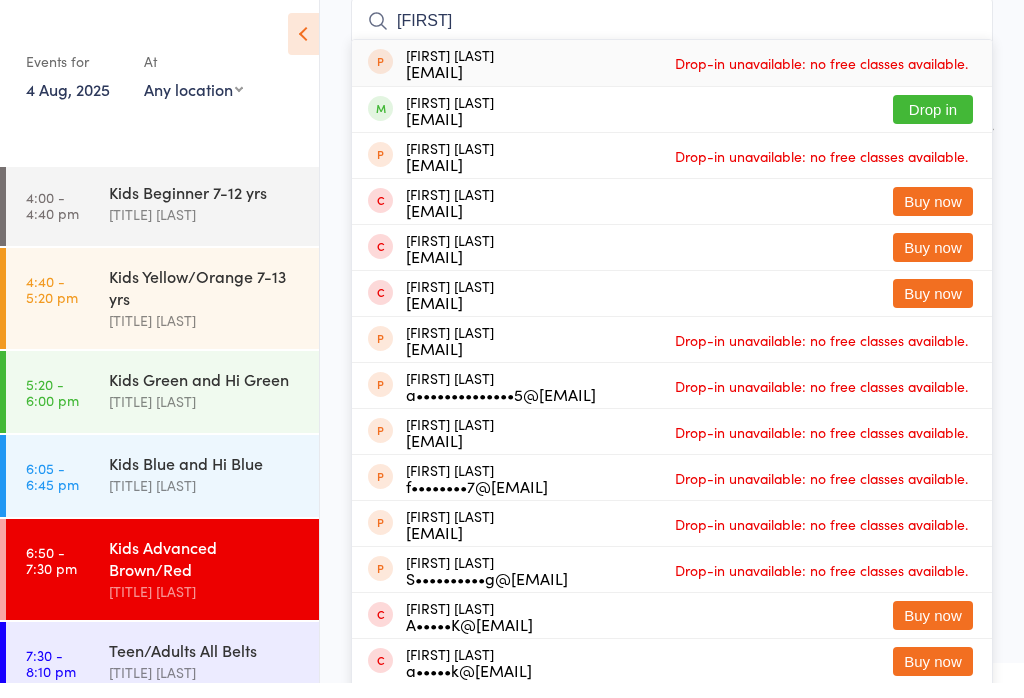 type on "[FIRST]" 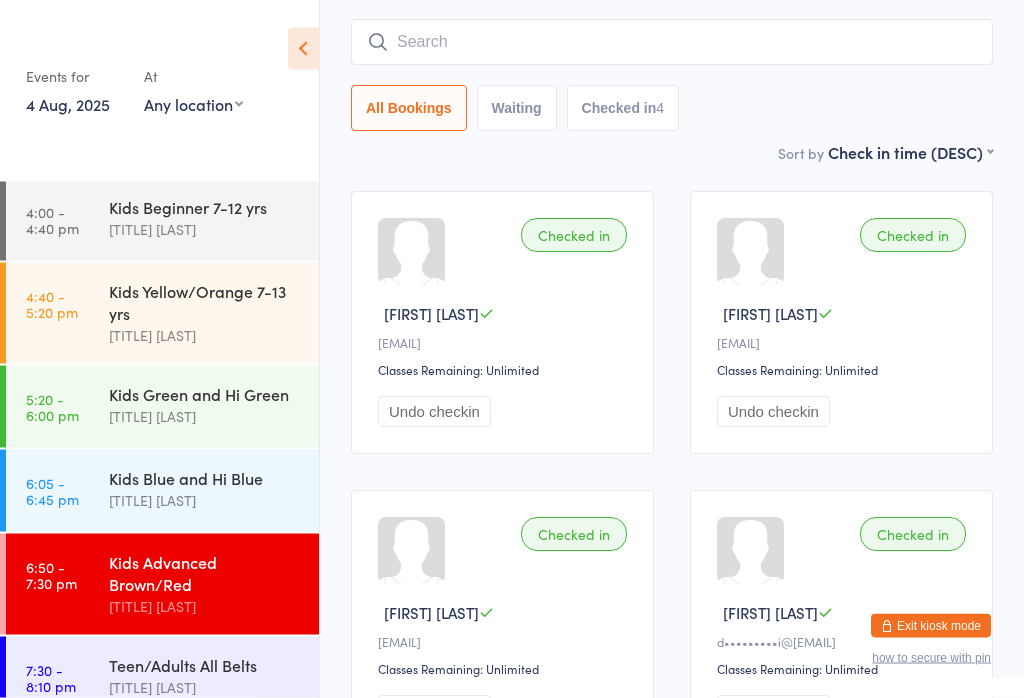 scroll, scrollTop: 140, scrollLeft: 0, axis: vertical 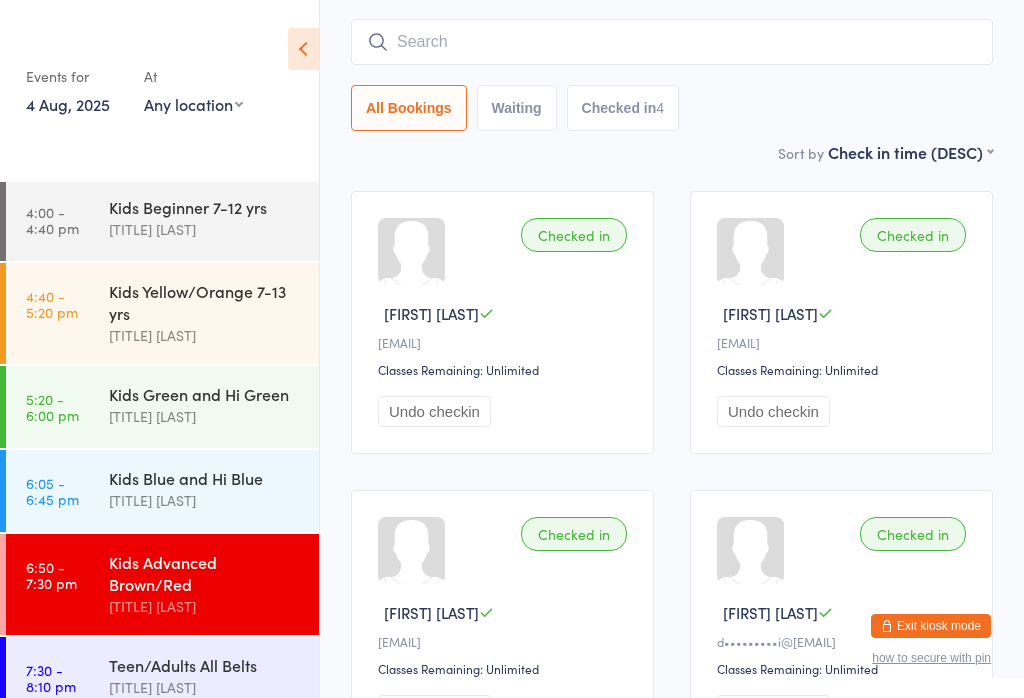 click at bounding box center (672, 42) 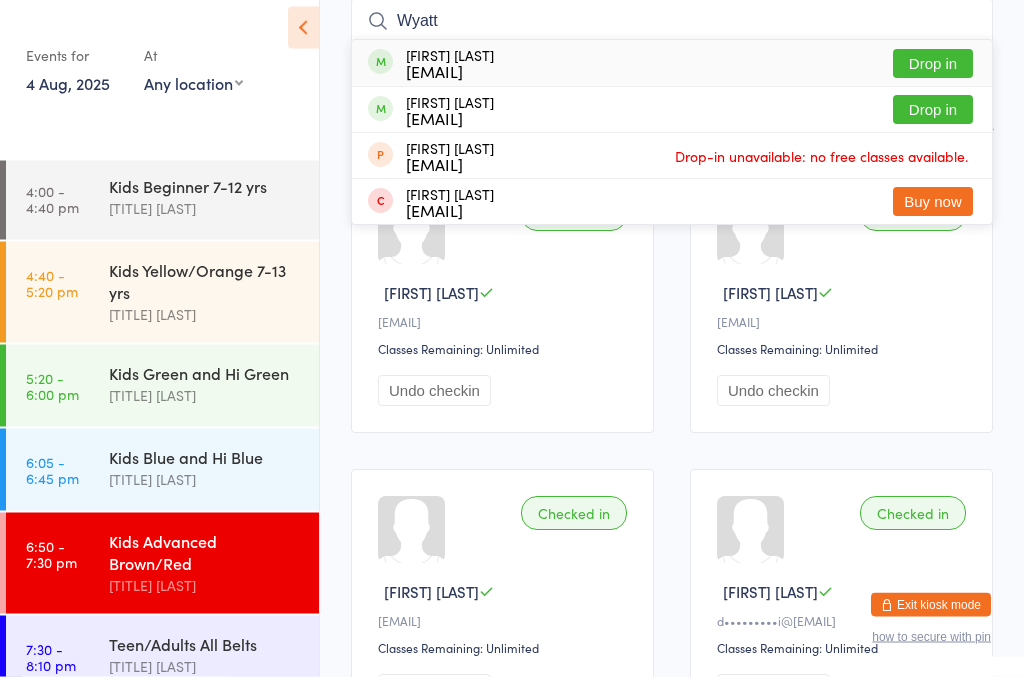 type on "Wyatt" 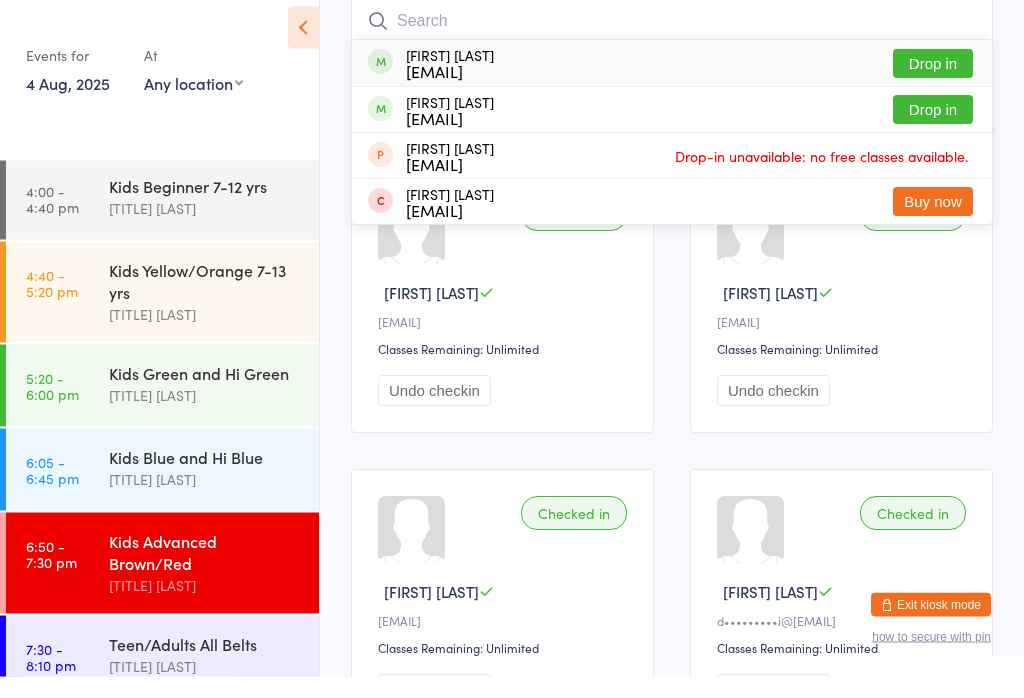 scroll, scrollTop: 161, scrollLeft: 0, axis: vertical 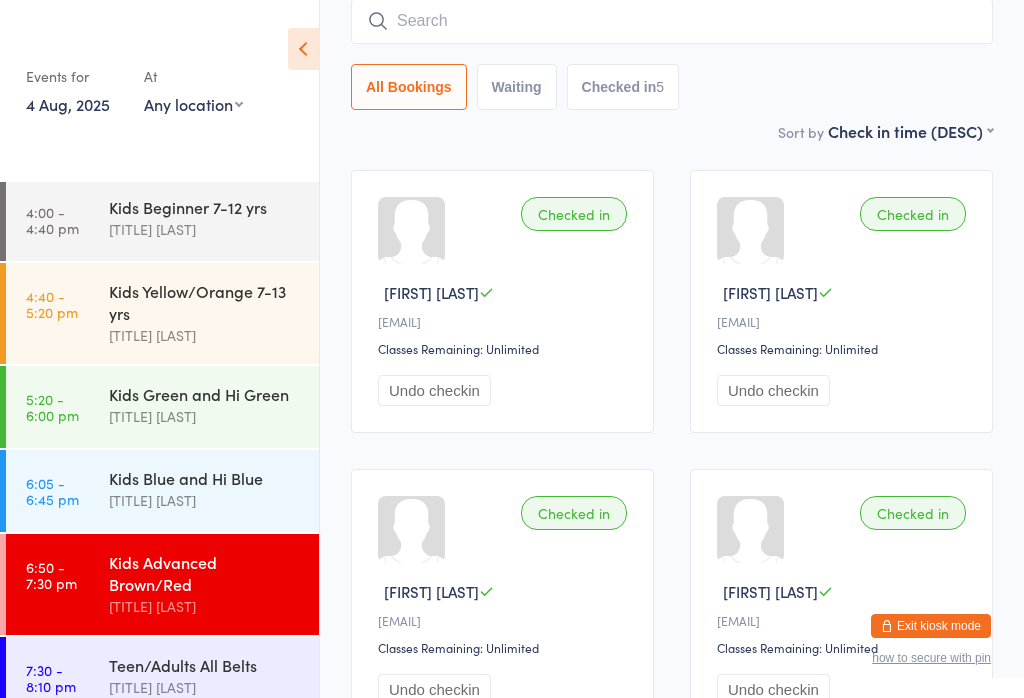 click at bounding box center [672, 21] 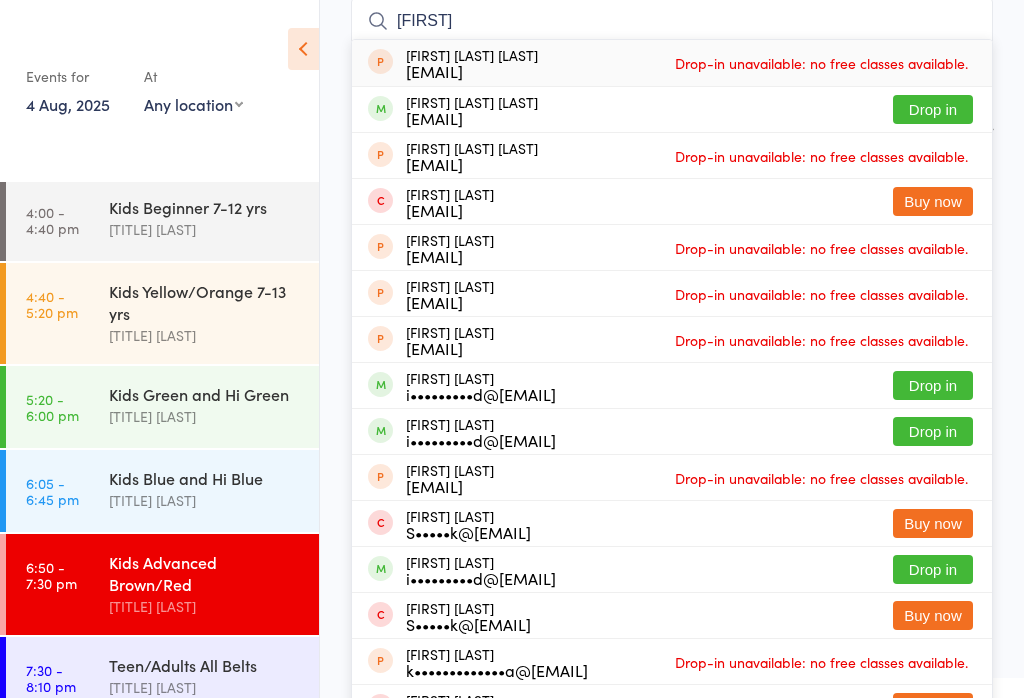type on "[FIRST]" 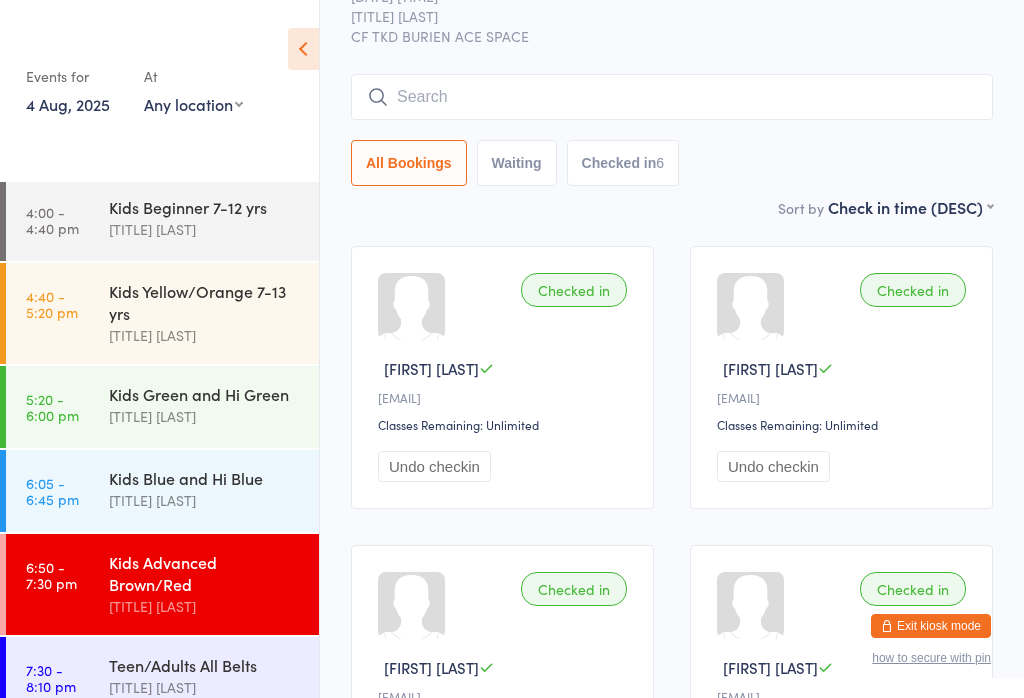scroll, scrollTop: 66, scrollLeft: 0, axis: vertical 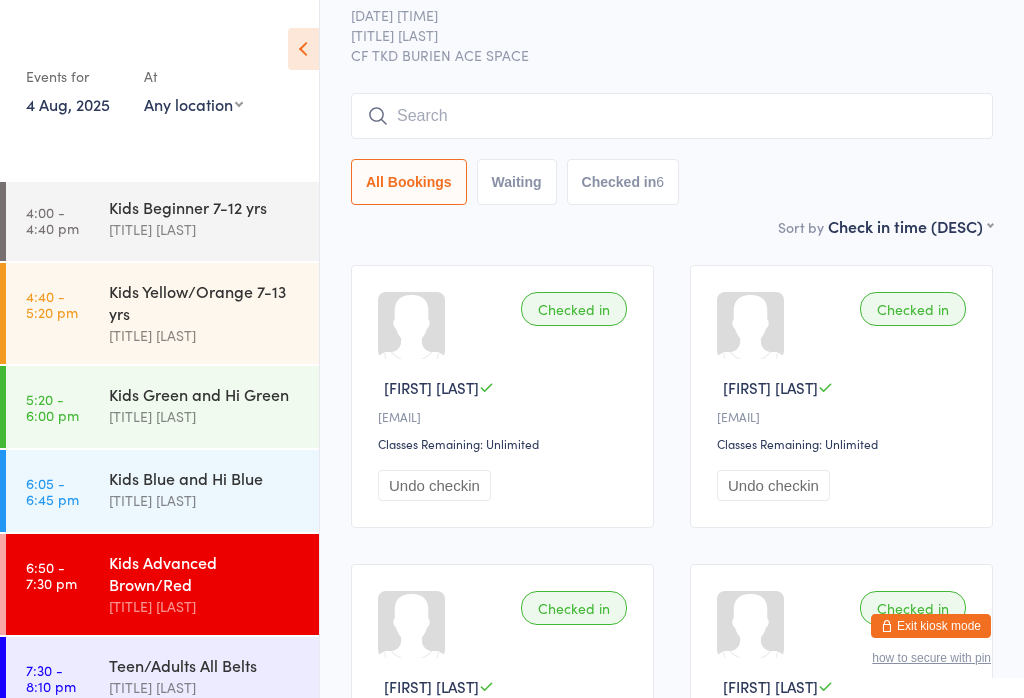 click at bounding box center [672, 116] 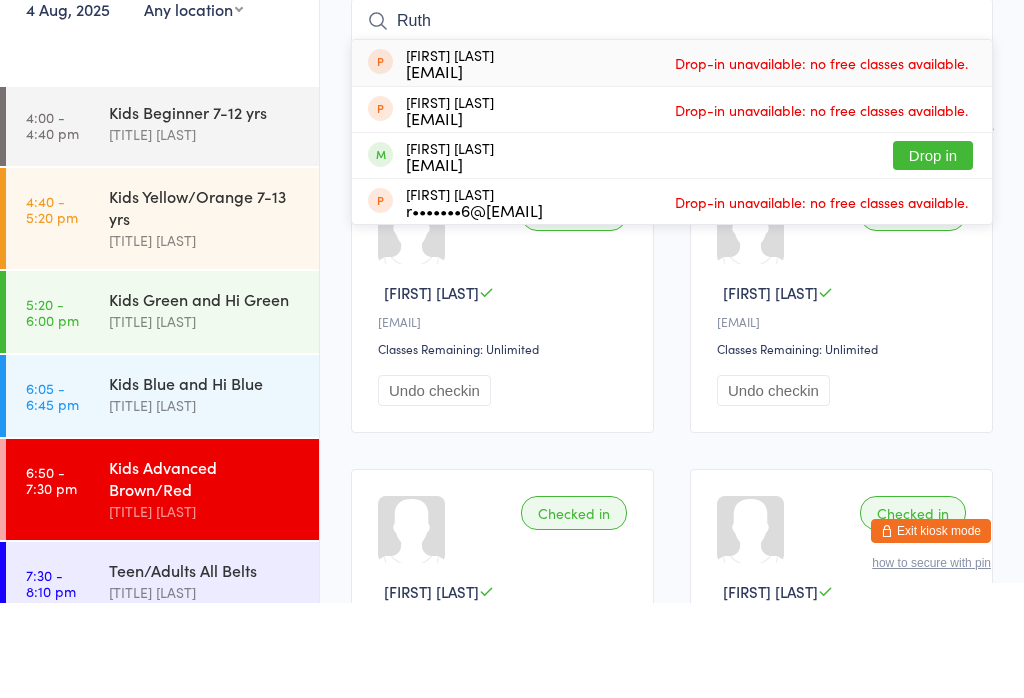 type on "Ruth" 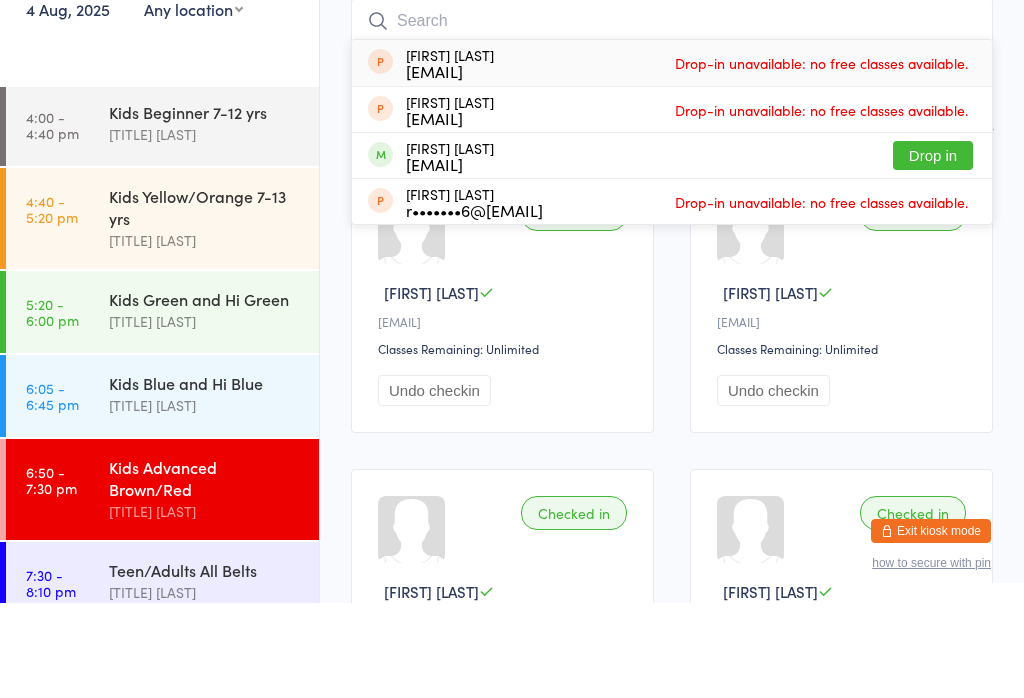 scroll, scrollTop: 161, scrollLeft: 0, axis: vertical 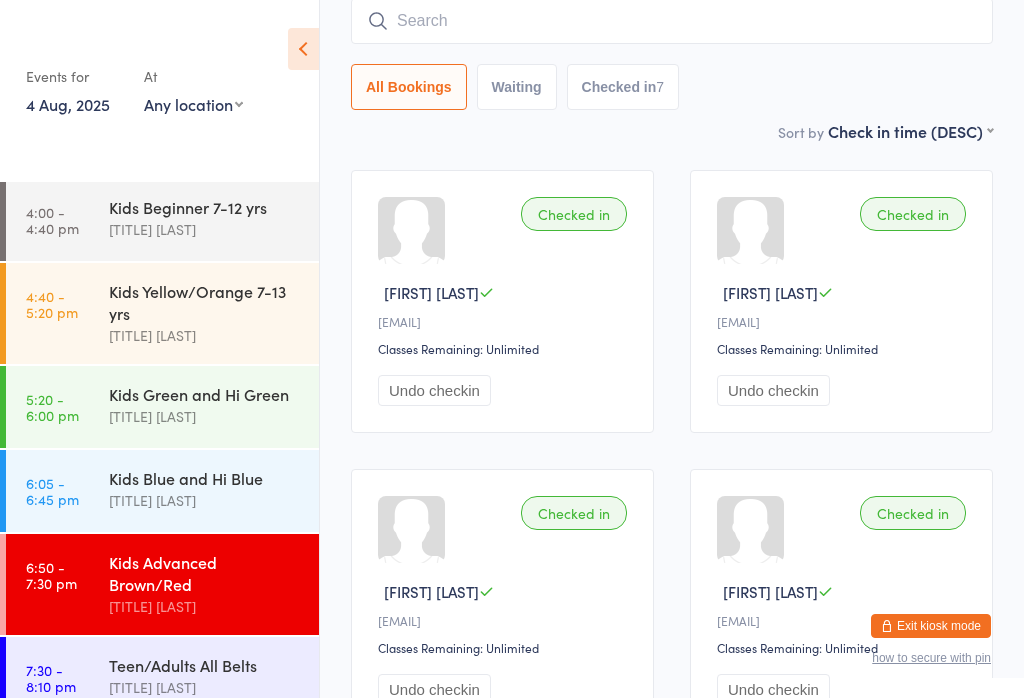 click at bounding box center [672, 21] 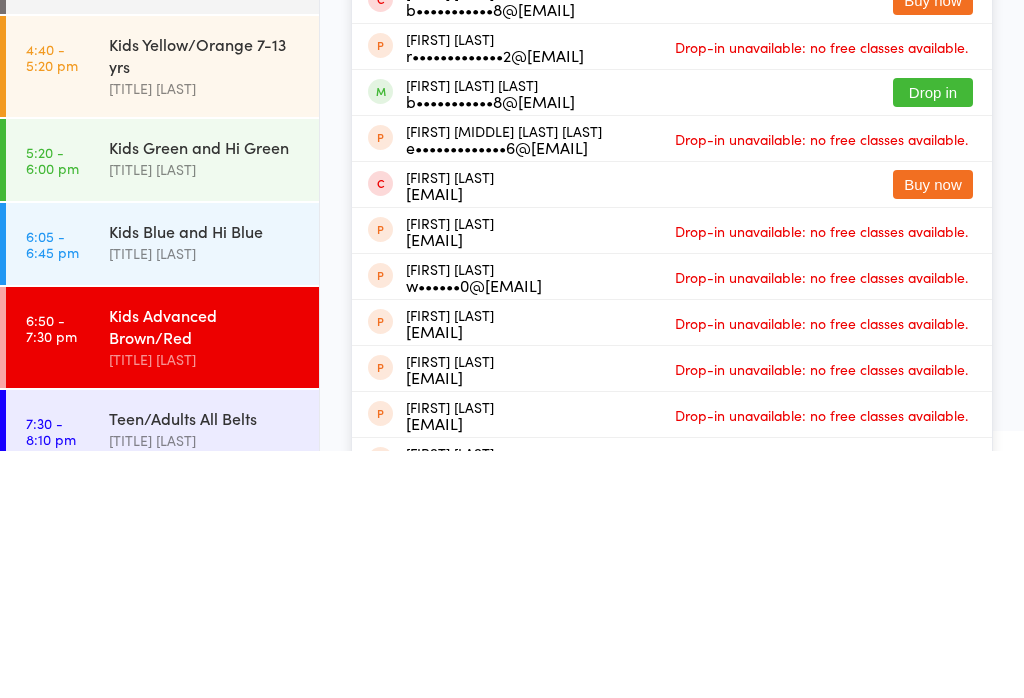 type on "[FIRST]" 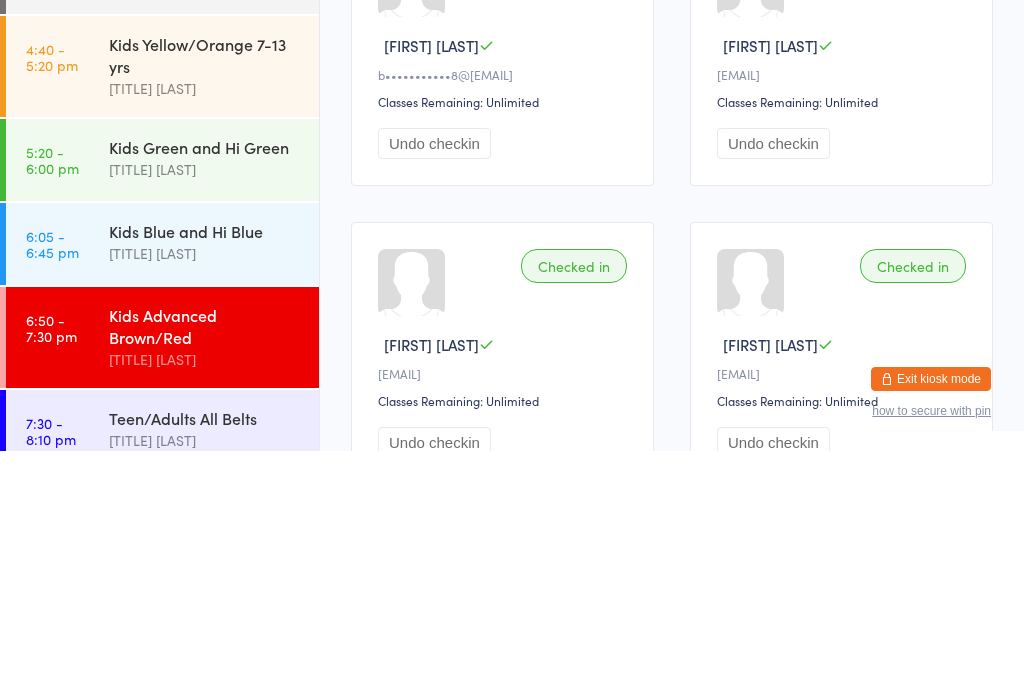 scroll, scrollTop: 24, scrollLeft: 0, axis: vertical 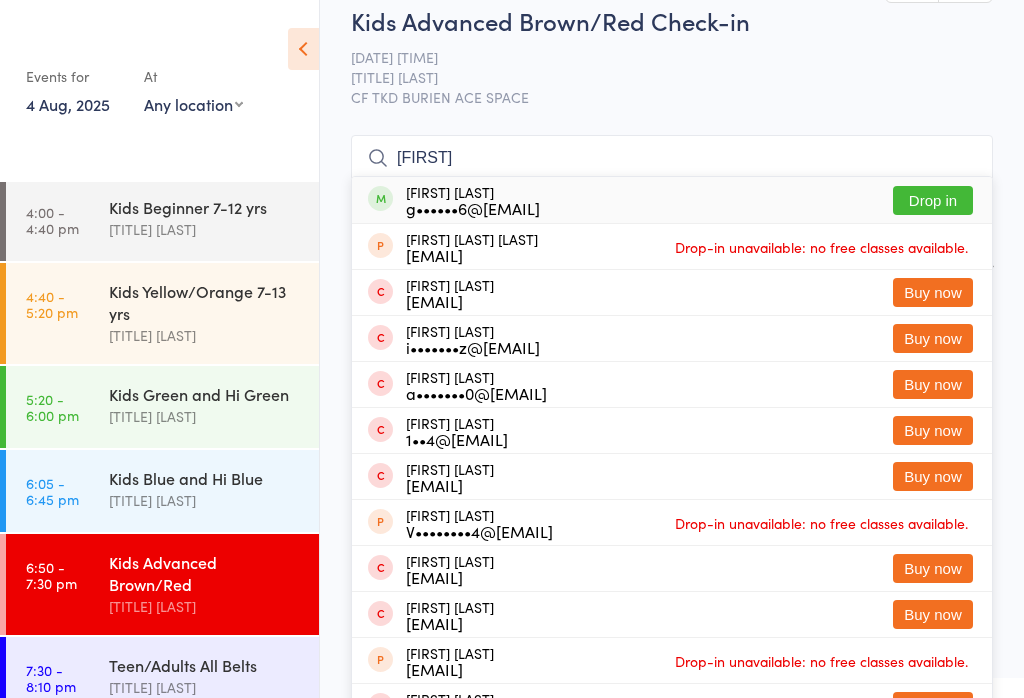 type on "[FIRST]" 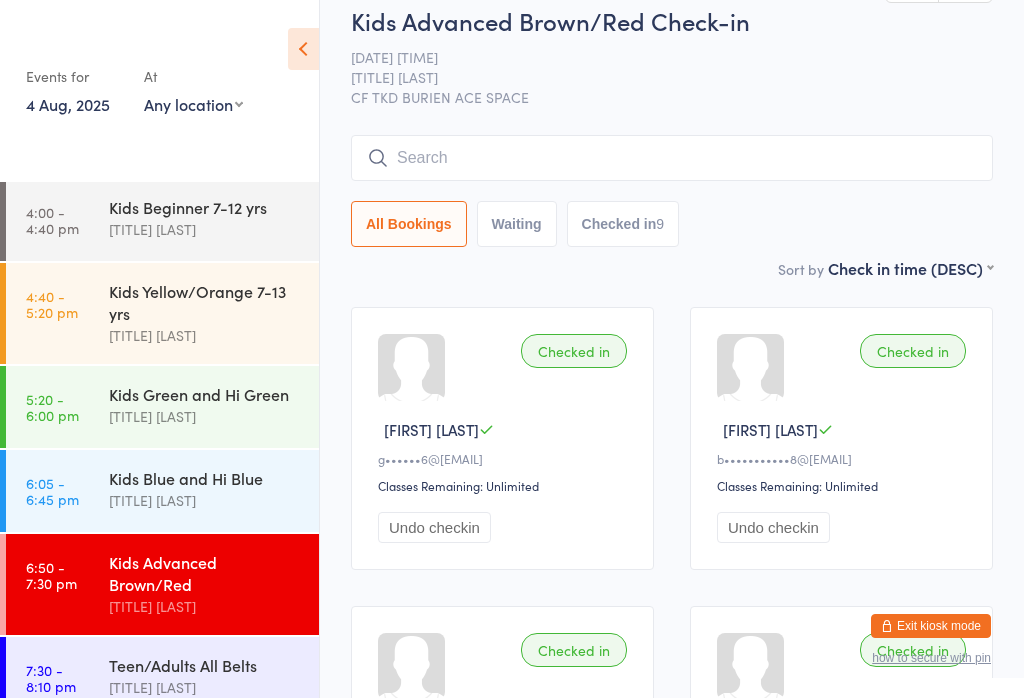 click on "Teen/Adults All Belts" at bounding box center (205, 665) 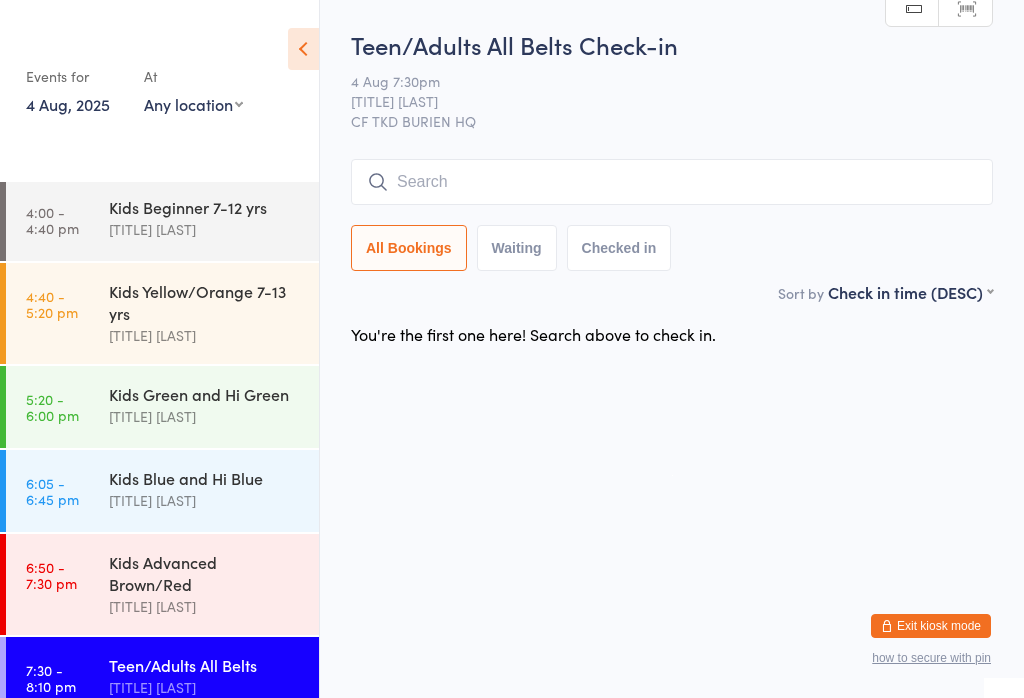 click at bounding box center [672, 182] 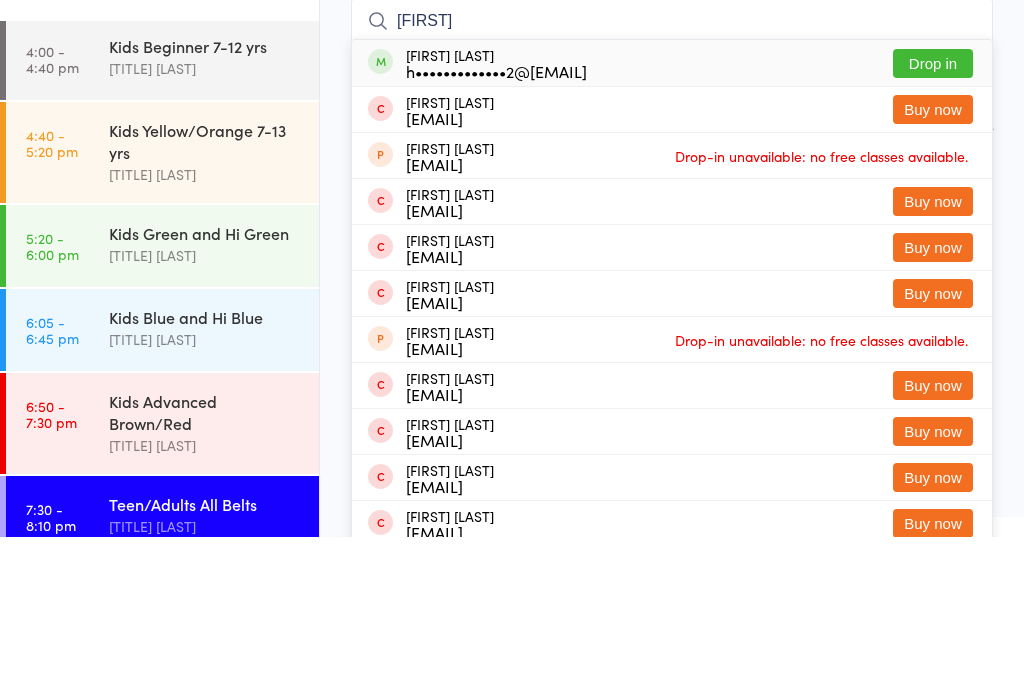 type on "[FIRST]" 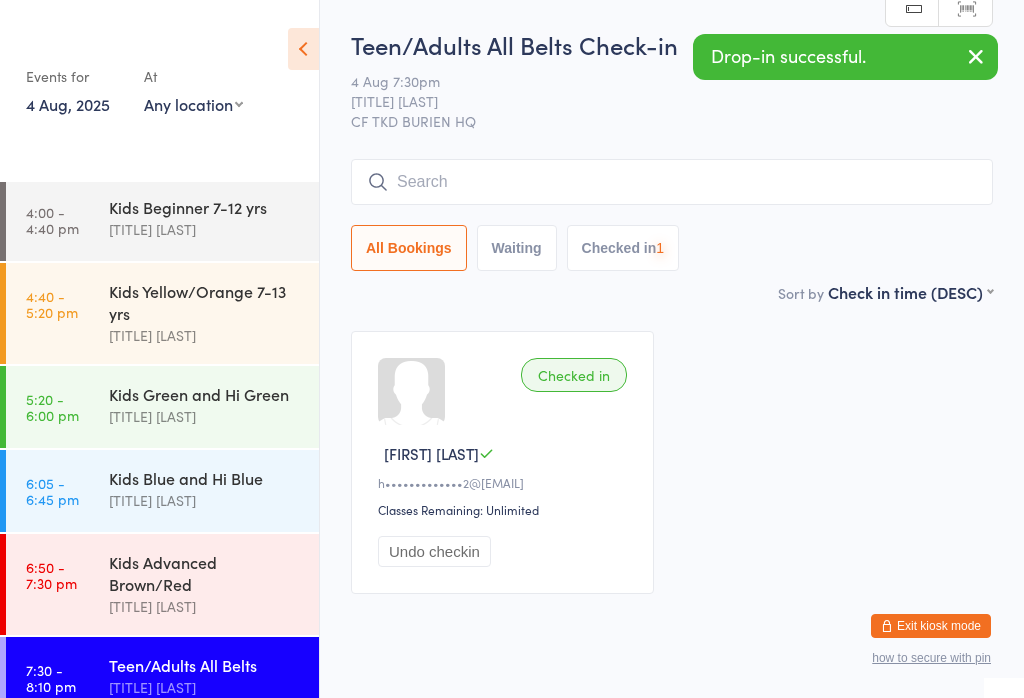 click at bounding box center (672, 182) 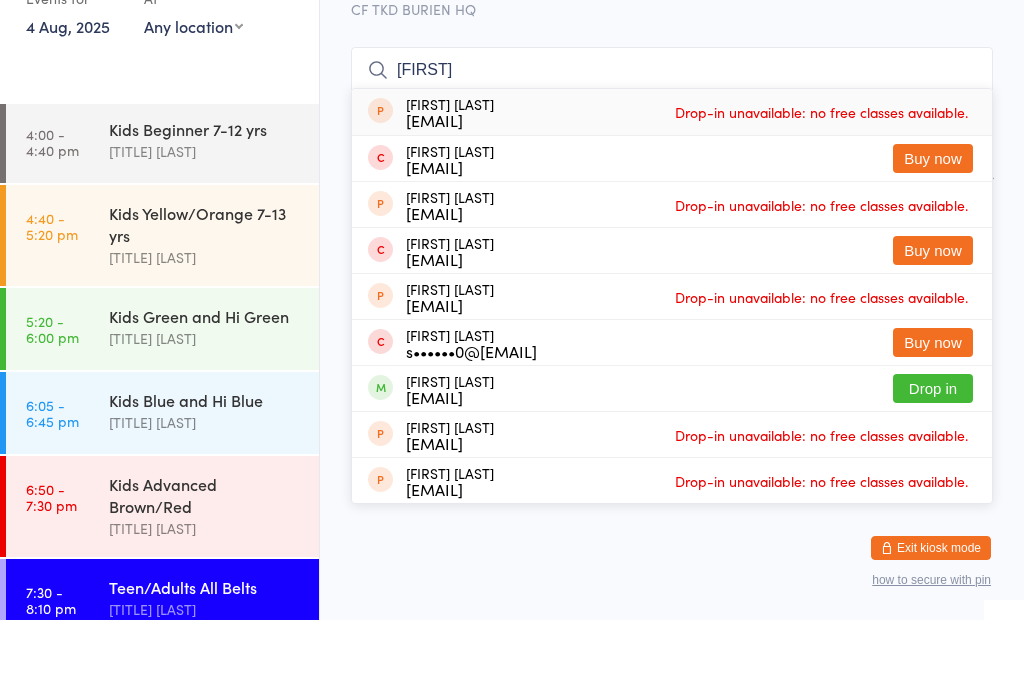 scroll, scrollTop: 0, scrollLeft: 0, axis: both 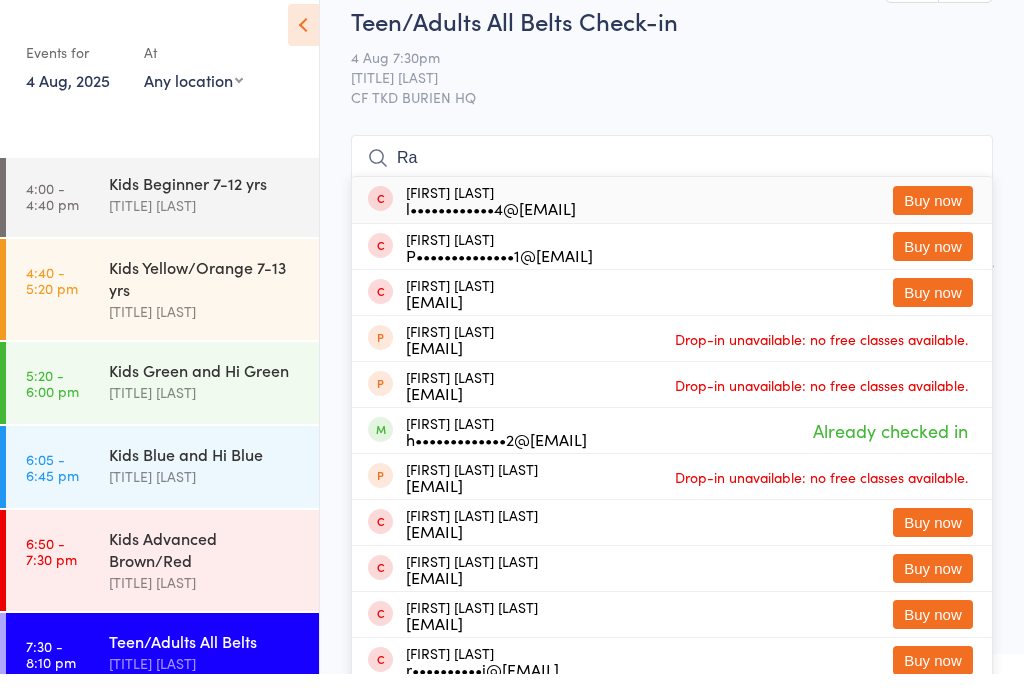 type on "R" 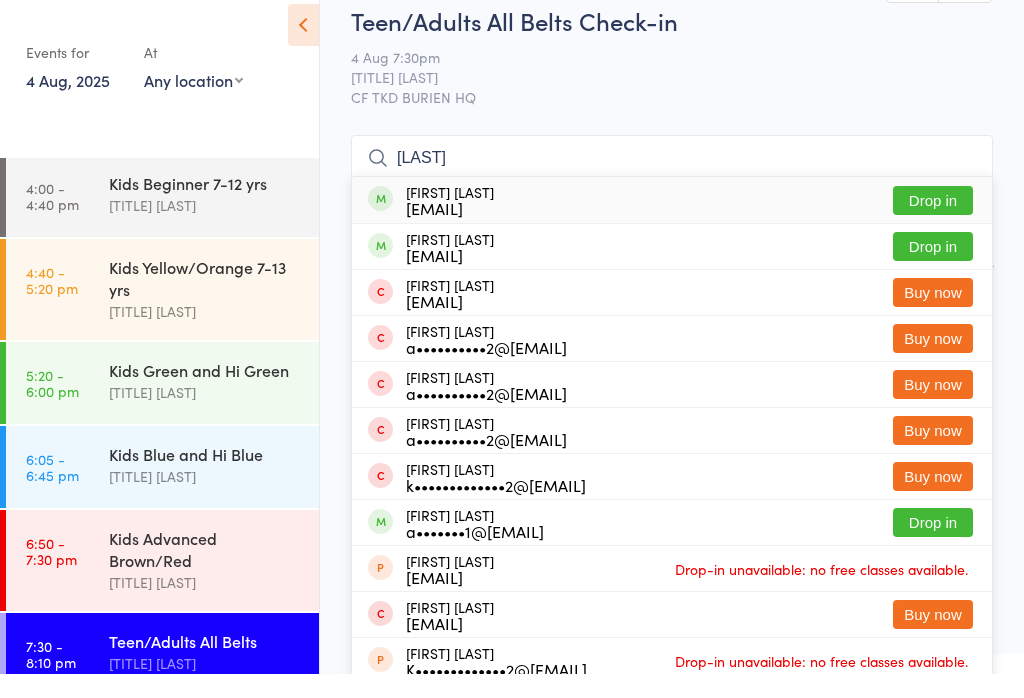 type on "[LAST]" 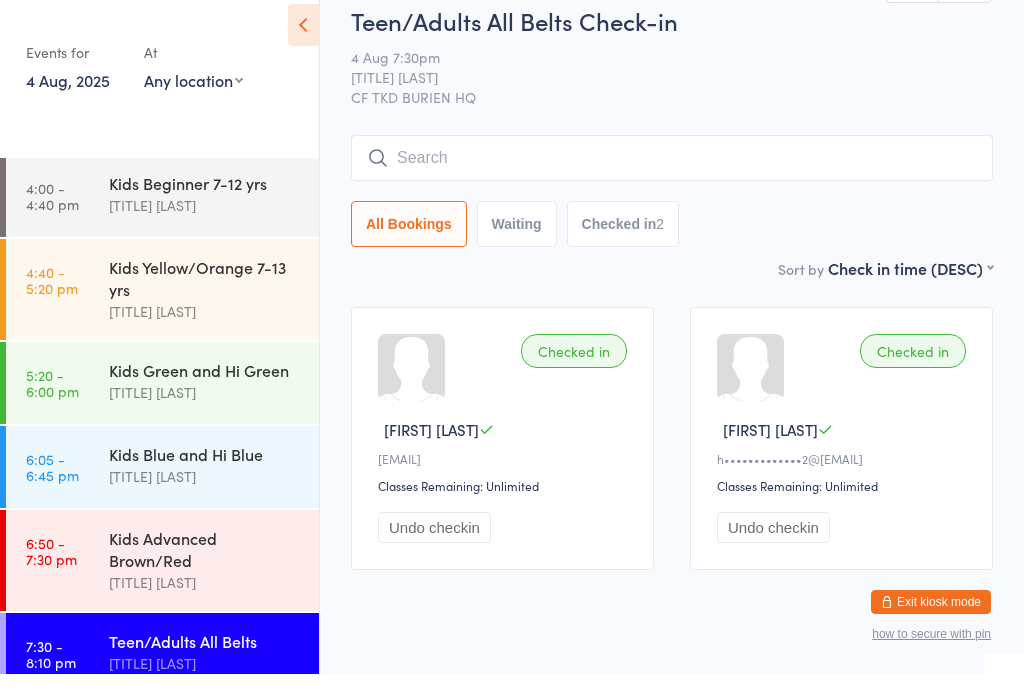 scroll, scrollTop: 24, scrollLeft: 0, axis: vertical 